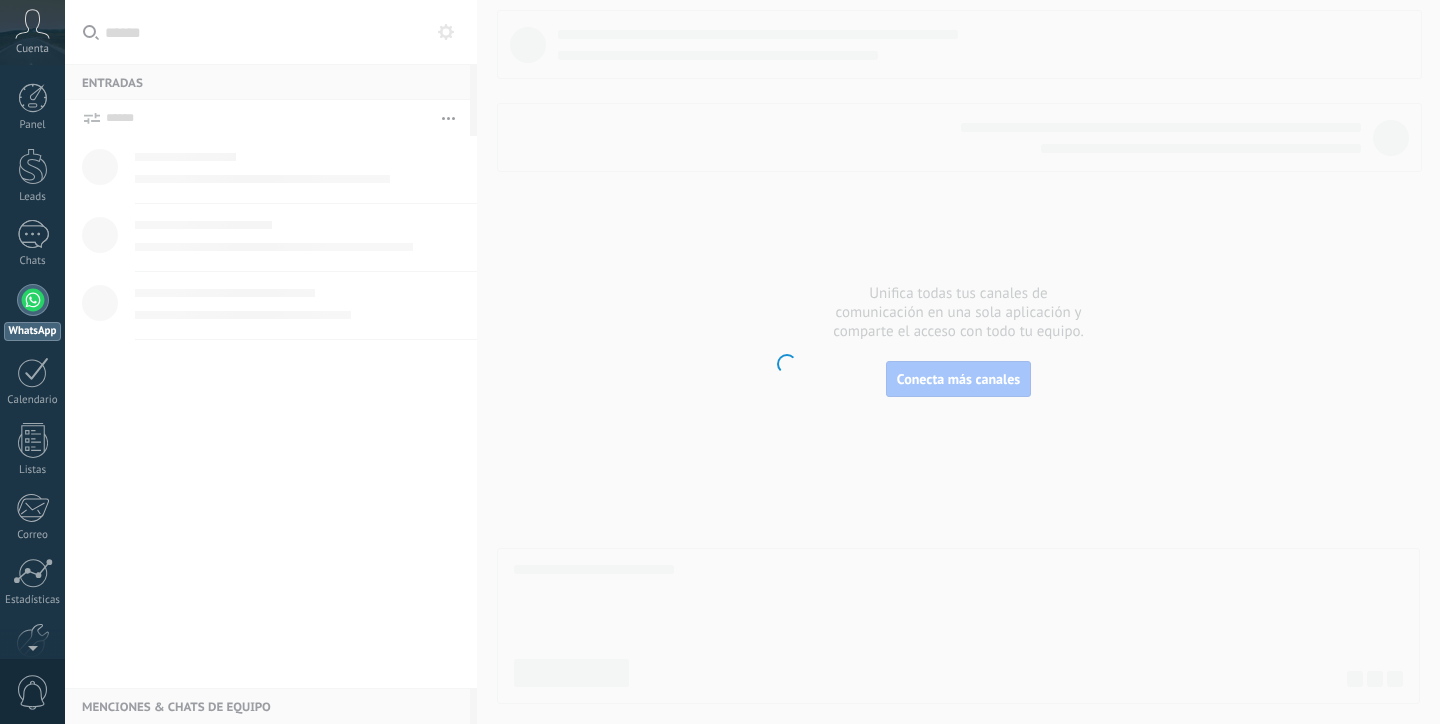 scroll, scrollTop: 0, scrollLeft: 0, axis: both 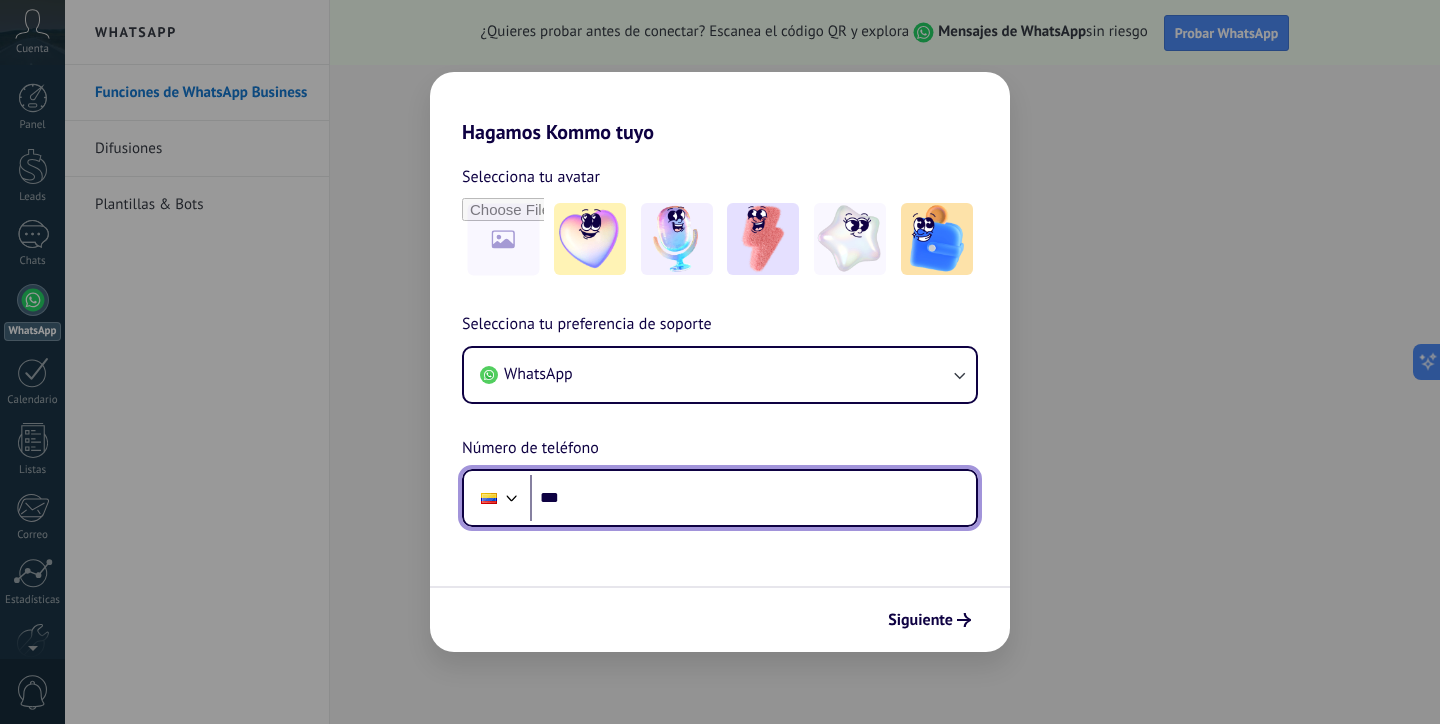 click on "***" at bounding box center (753, 498) 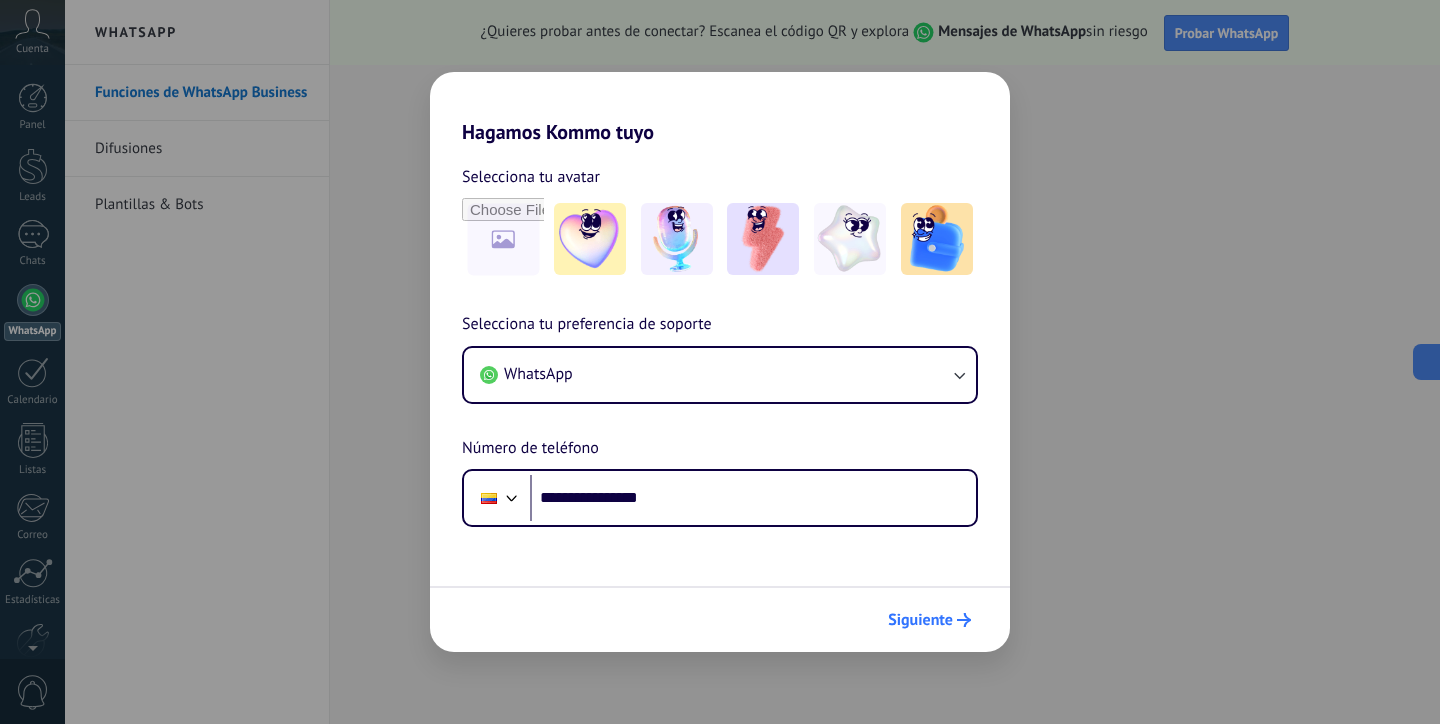click on "Siguiente" at bounding box center [920, 620] 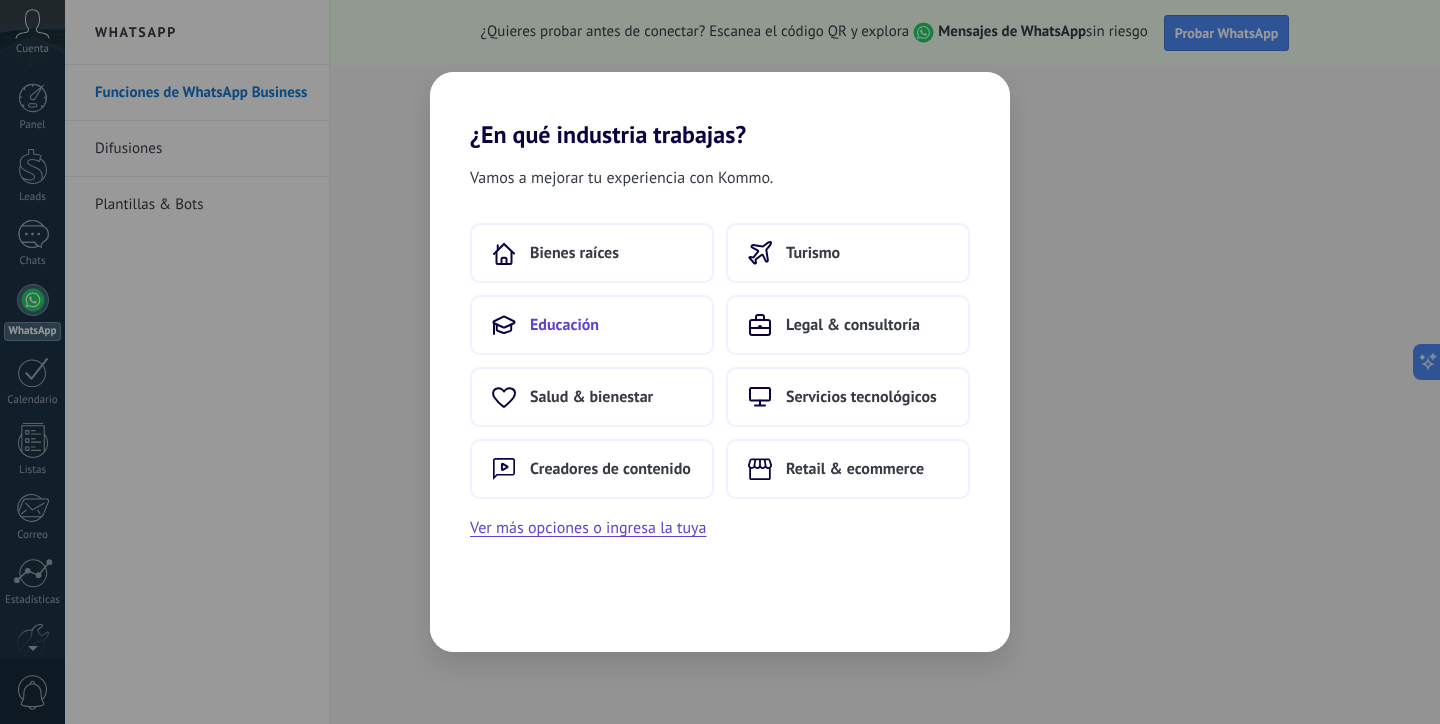 click on "Educación" at bounding box center [592, 325] 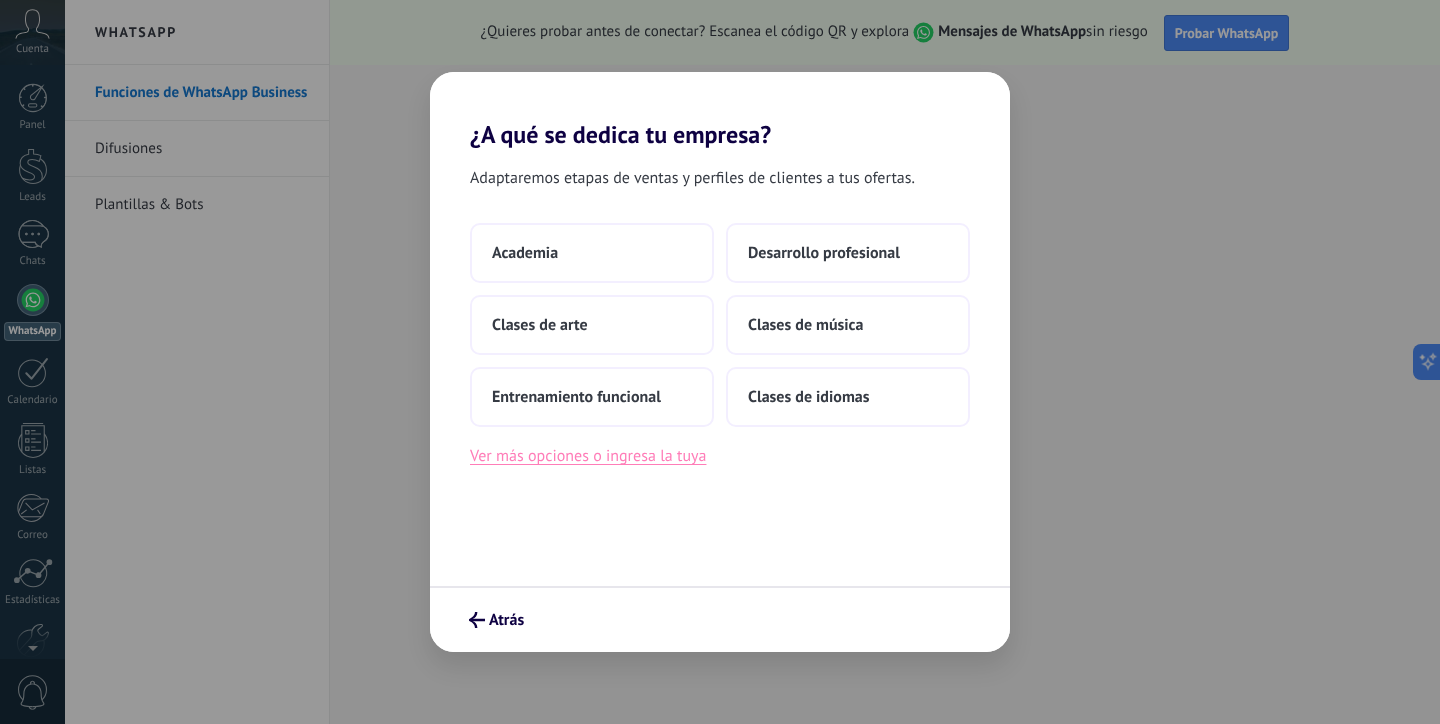 click on "Ver más opciones o ingresa la tuya" at bounding box center (588, 456) 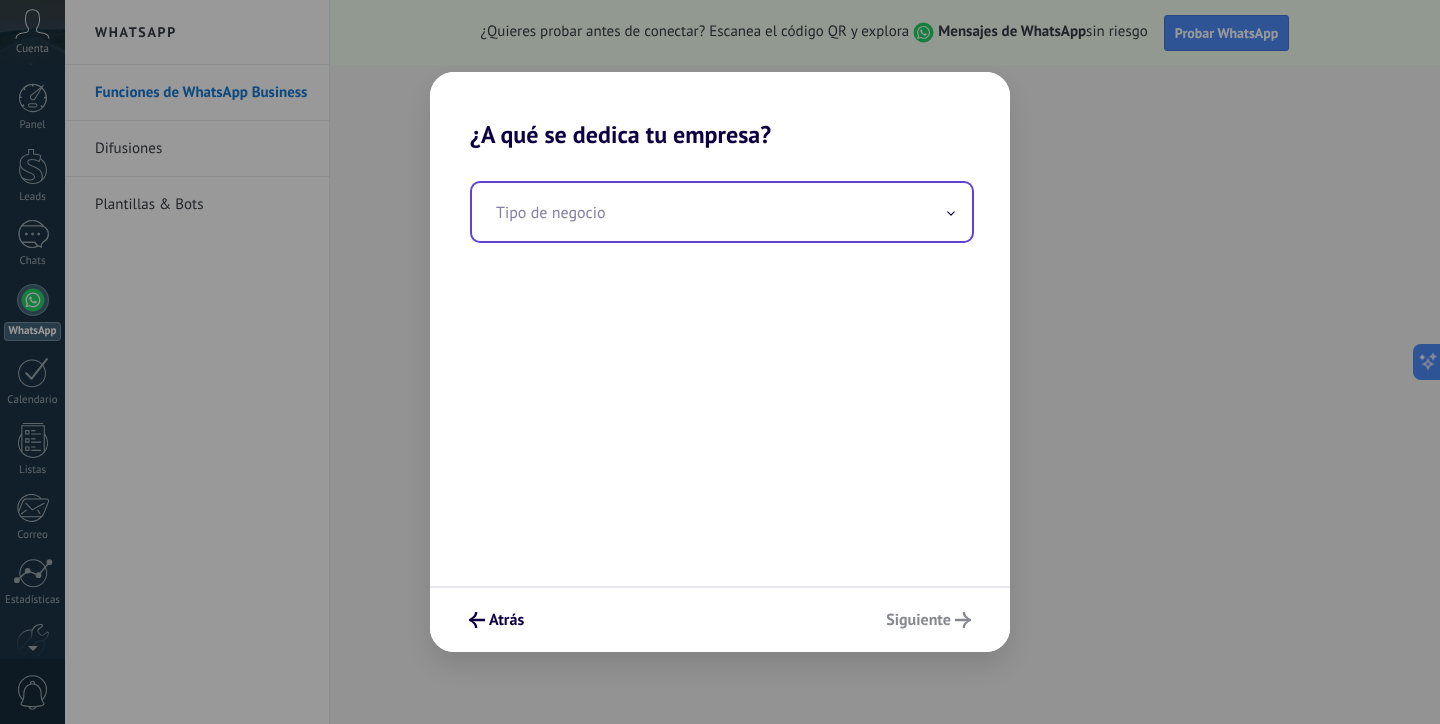 click at bounding box center (722, 212) 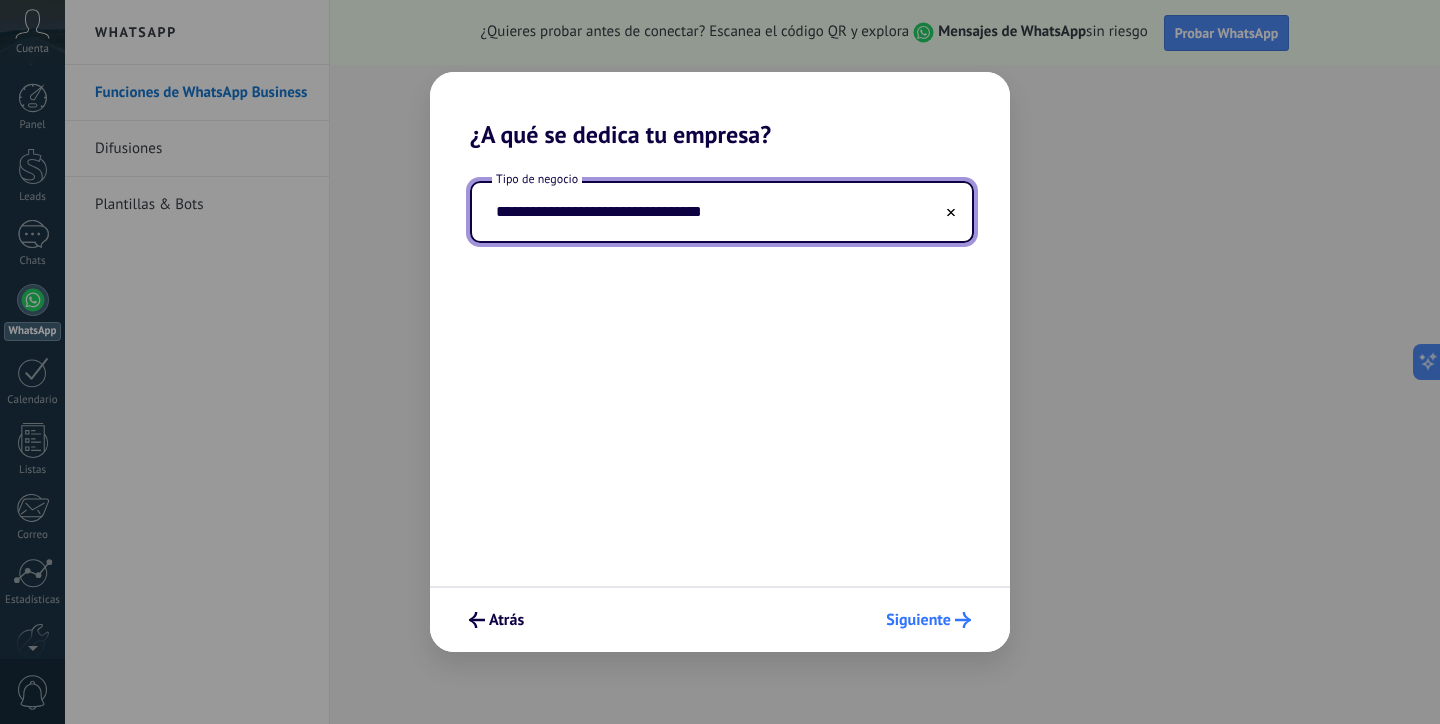 click at bounding box center (963, 620) 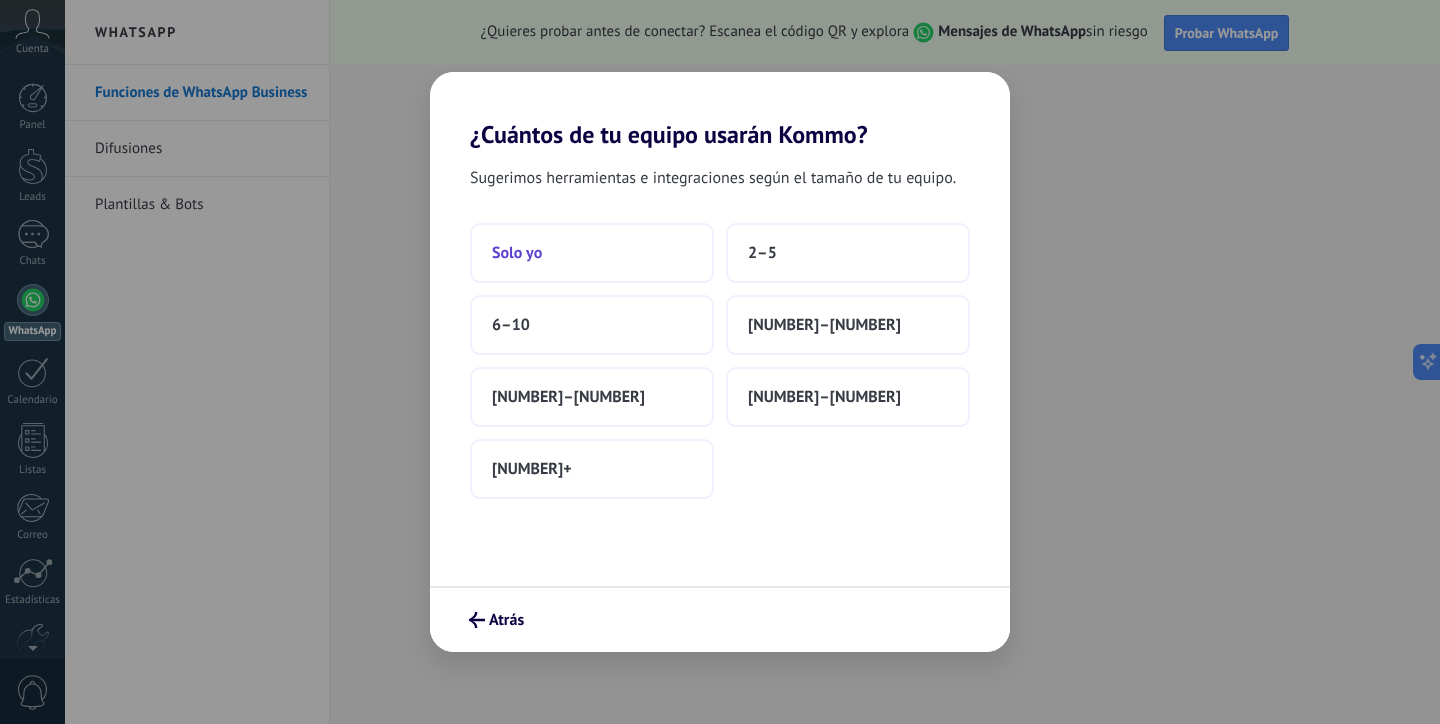 click on "Solo yo" at bounding box center (592, 253) 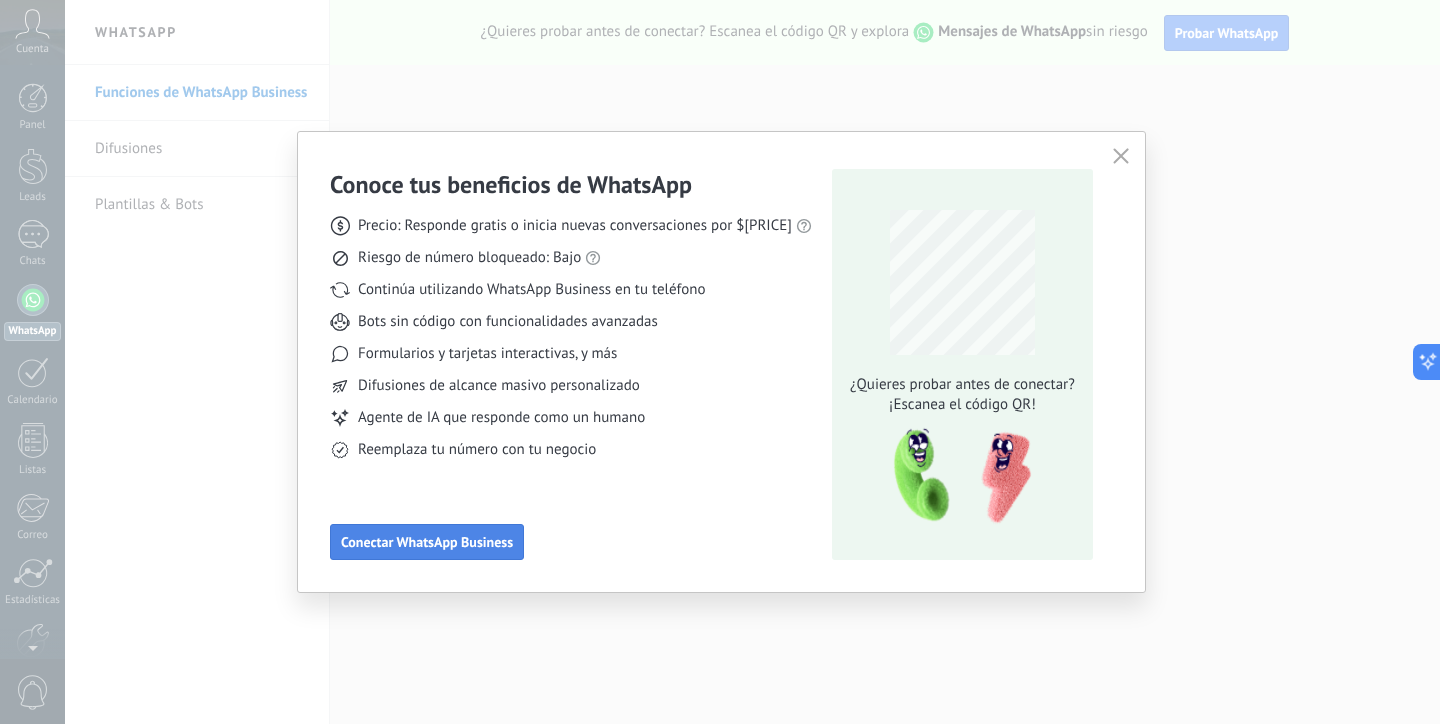 click on "Conectar WhatsApp Business" at bounding box center [427, 542] 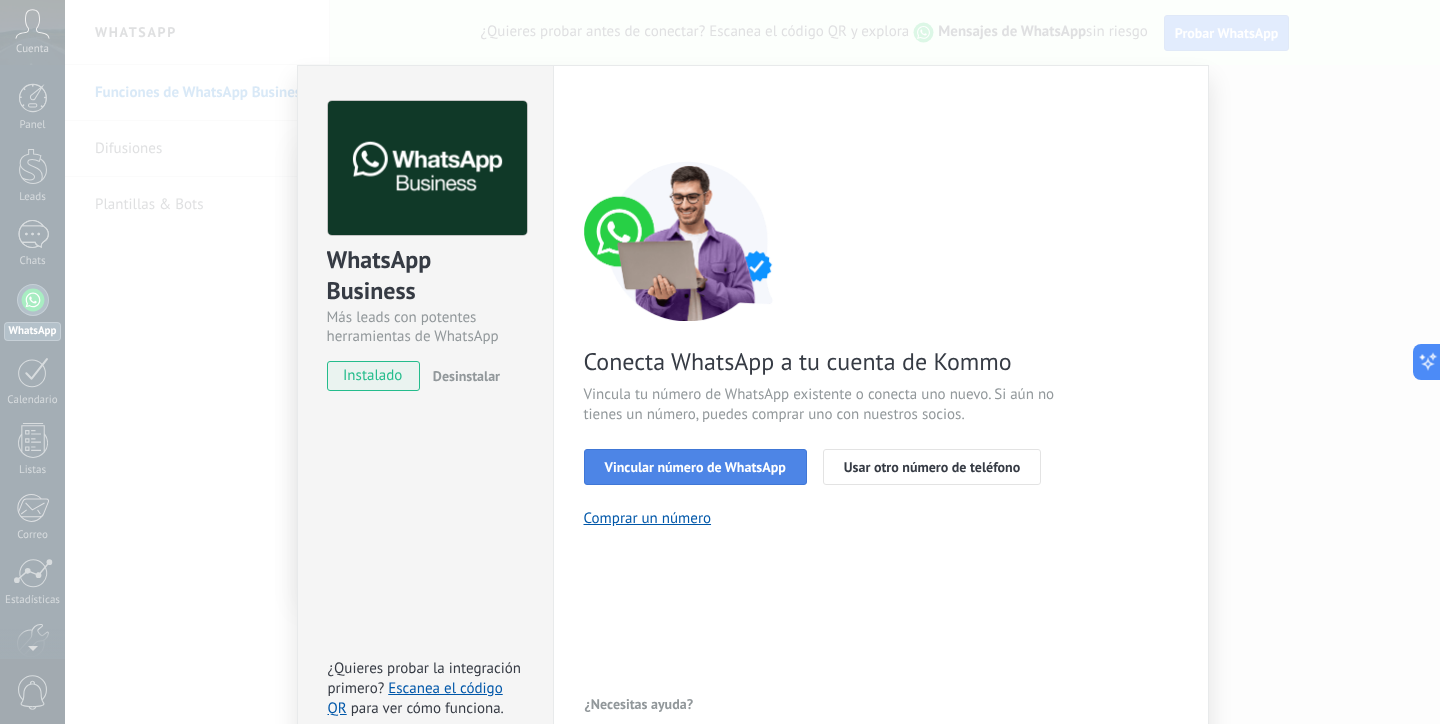 click on "Vincular número de WhatsApp" at bounding box center [695, 467] 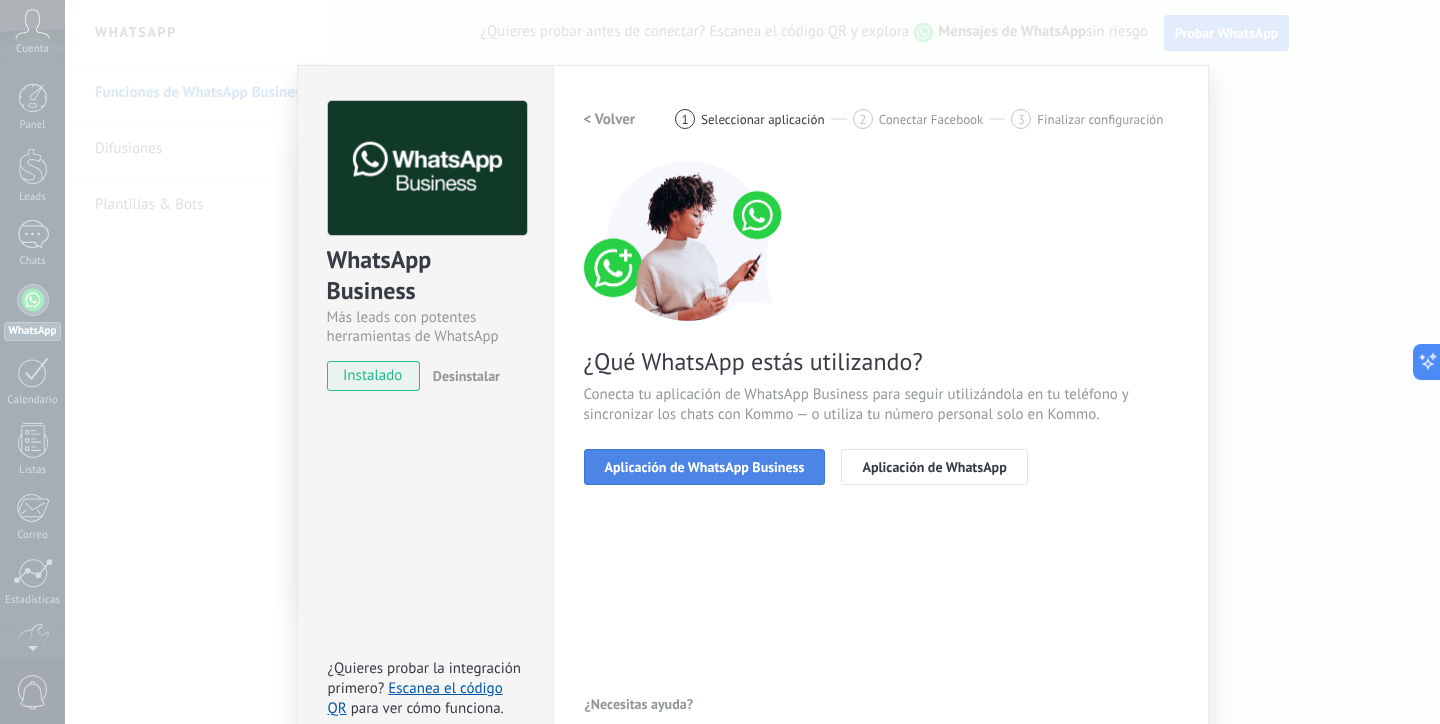 click on "Aplicación de WhatsApp Business" at bounding box center (705, 467) 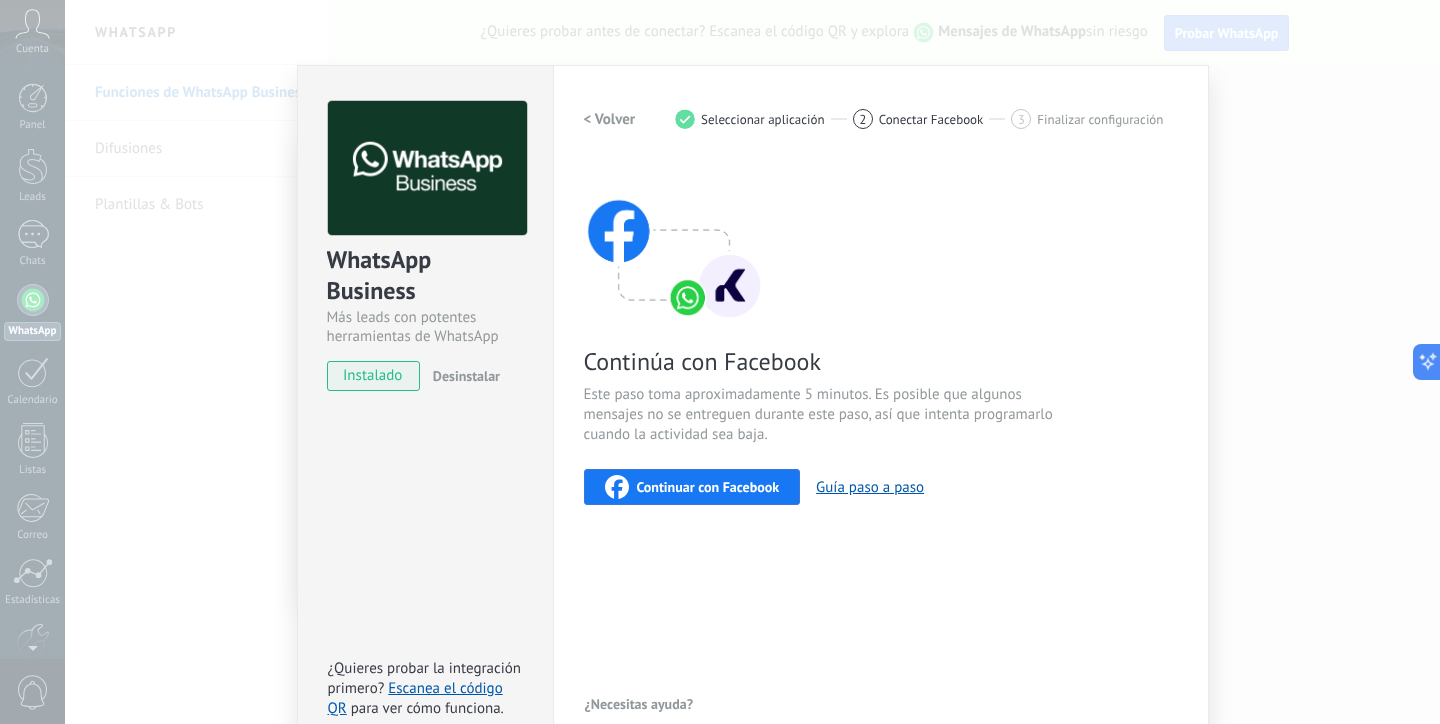 click on "Continuar con Facebook" at bounding box center [692, 487] 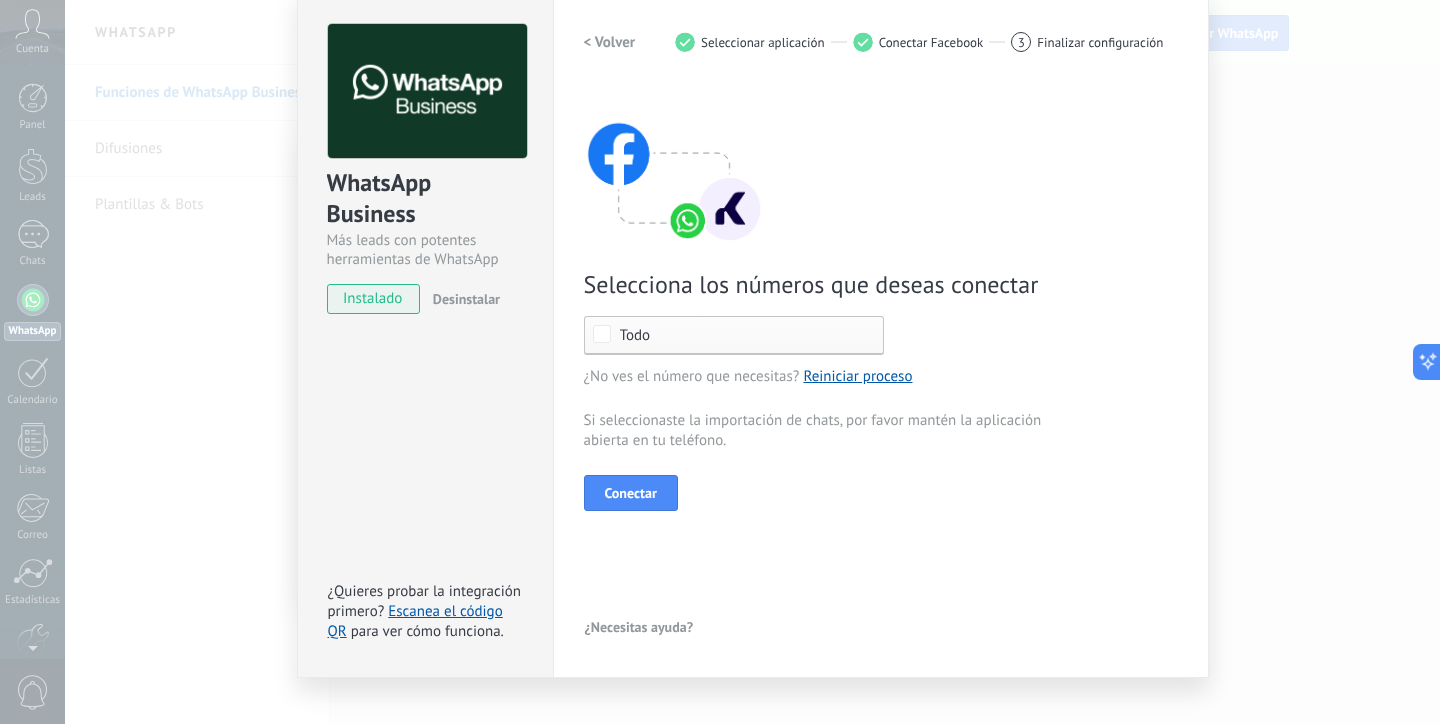 scroll, scrollTop: 106, scrollLeft: 0, axis: vertical 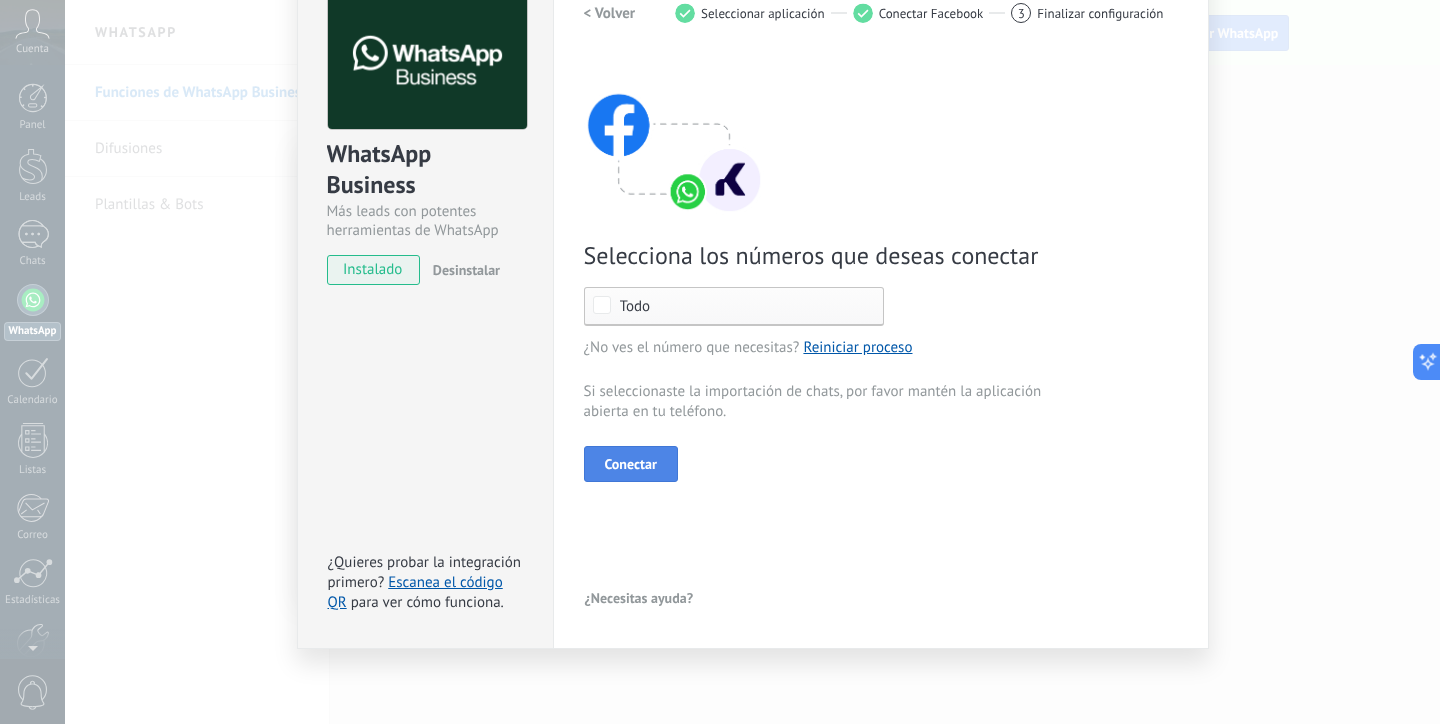 click on "Conectar" at bounding box center [631, 464] 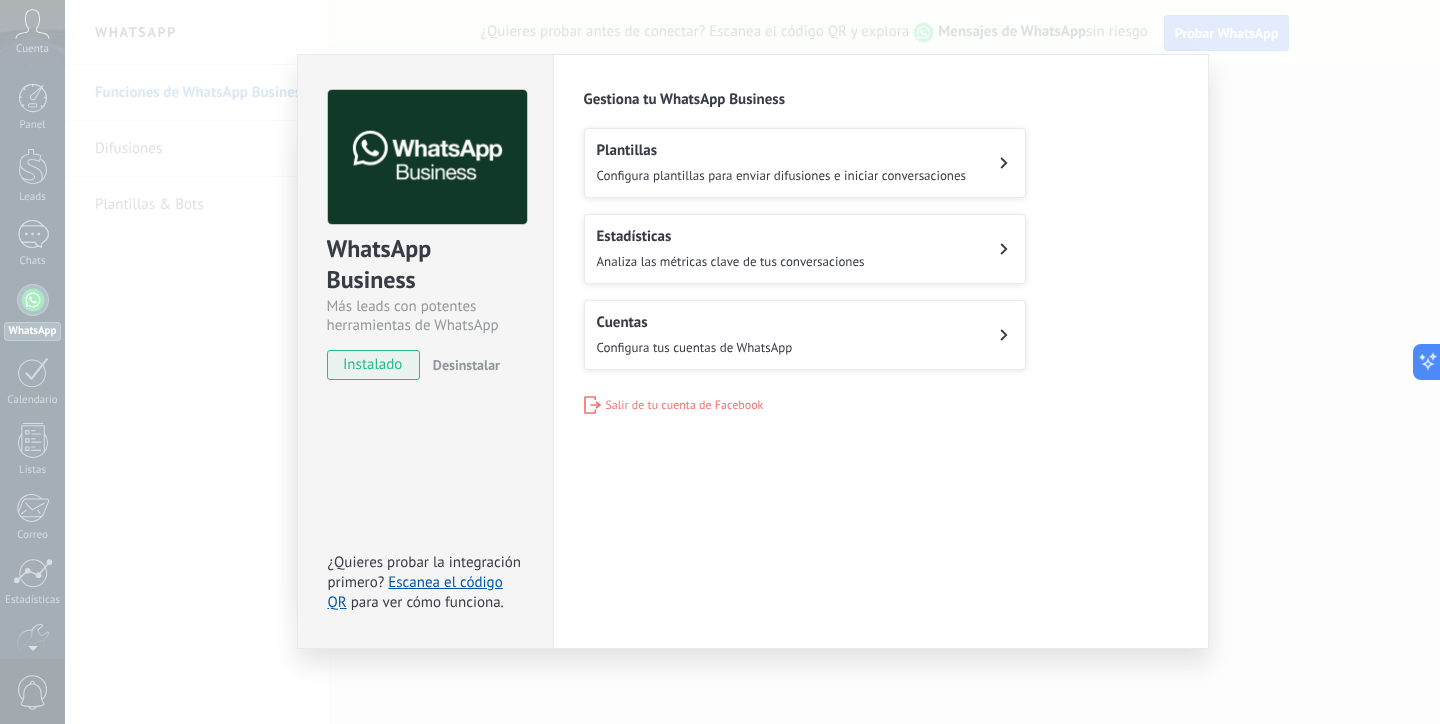 scroll, scrollTop: 0, scrollLeft: 0, axis: both 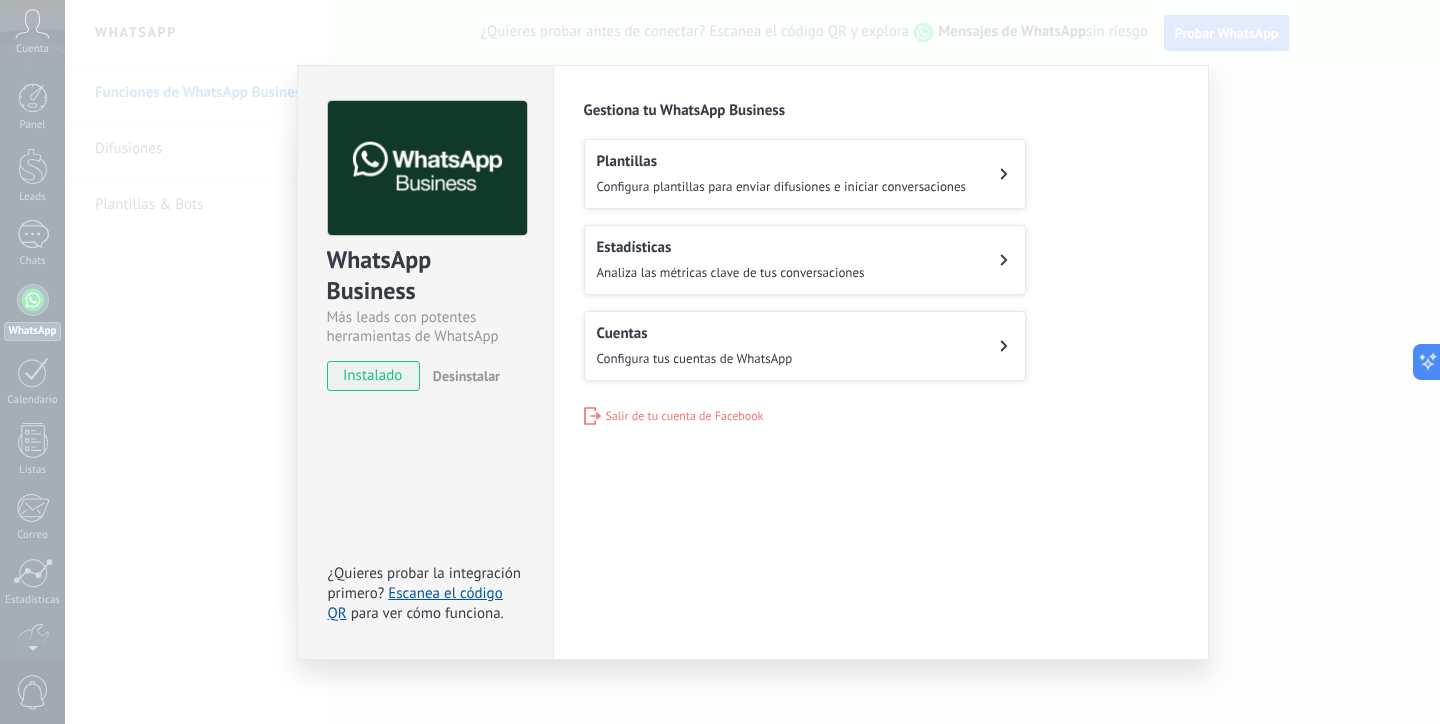 click on "Analiza las métricas clave de tus conversaciones" at bounding box center (782, 186) 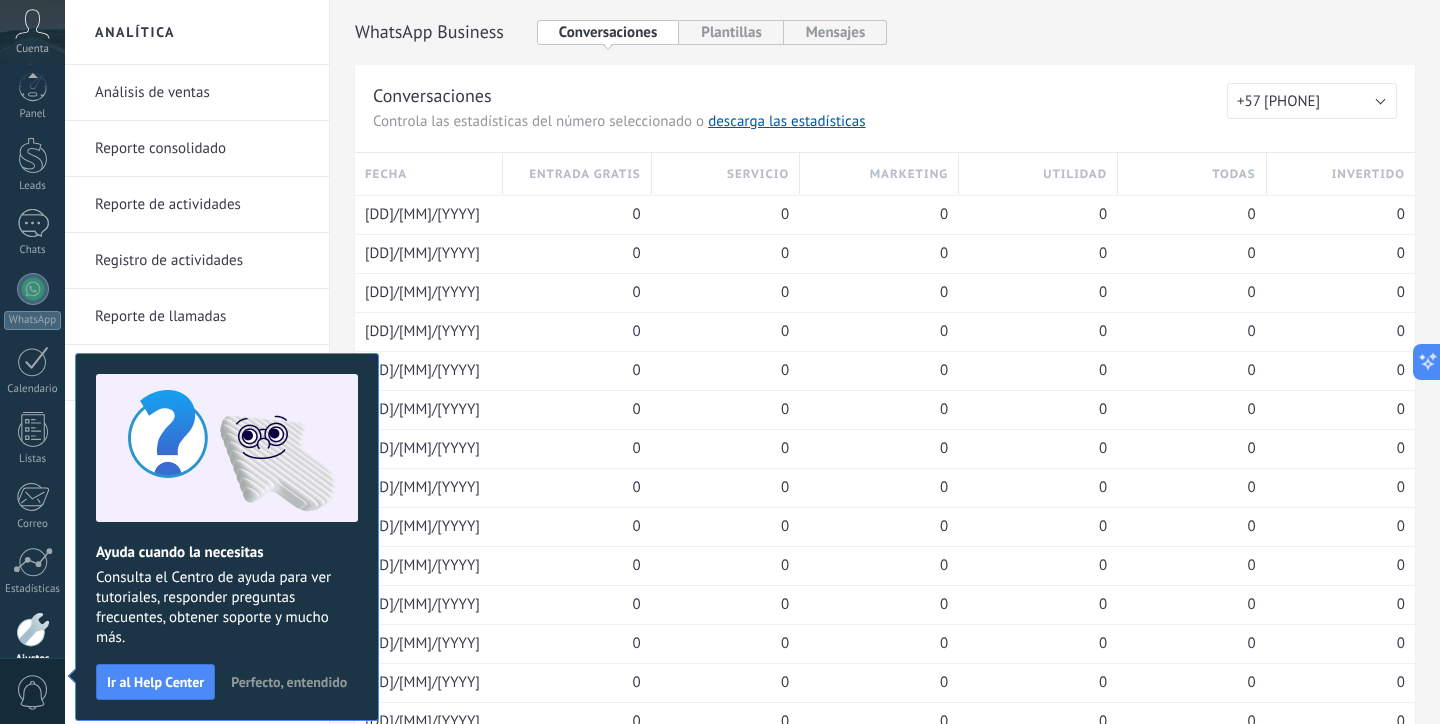 scroll, scrollTop: 108, scrollLeft: 0, axis: vertical 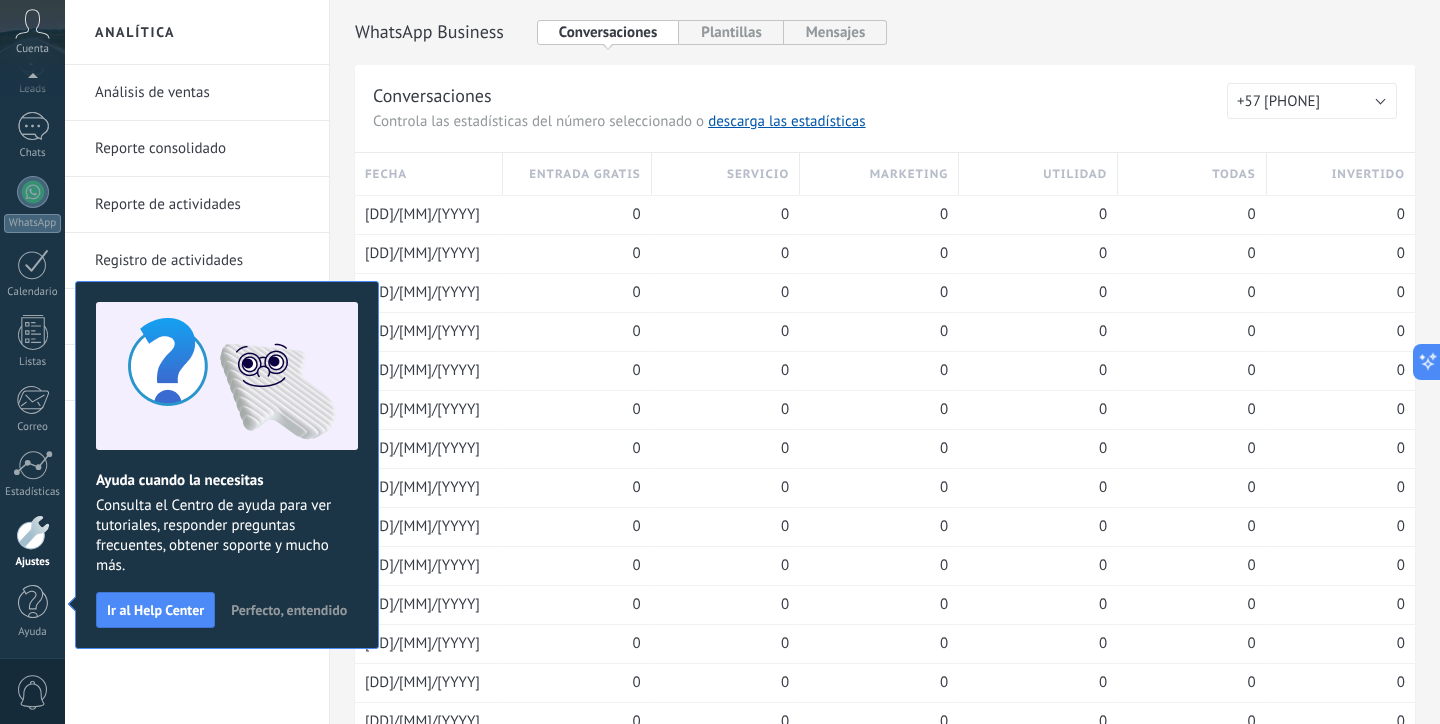 click on "Perfecto, entendido" at bounding box center (289, 610) 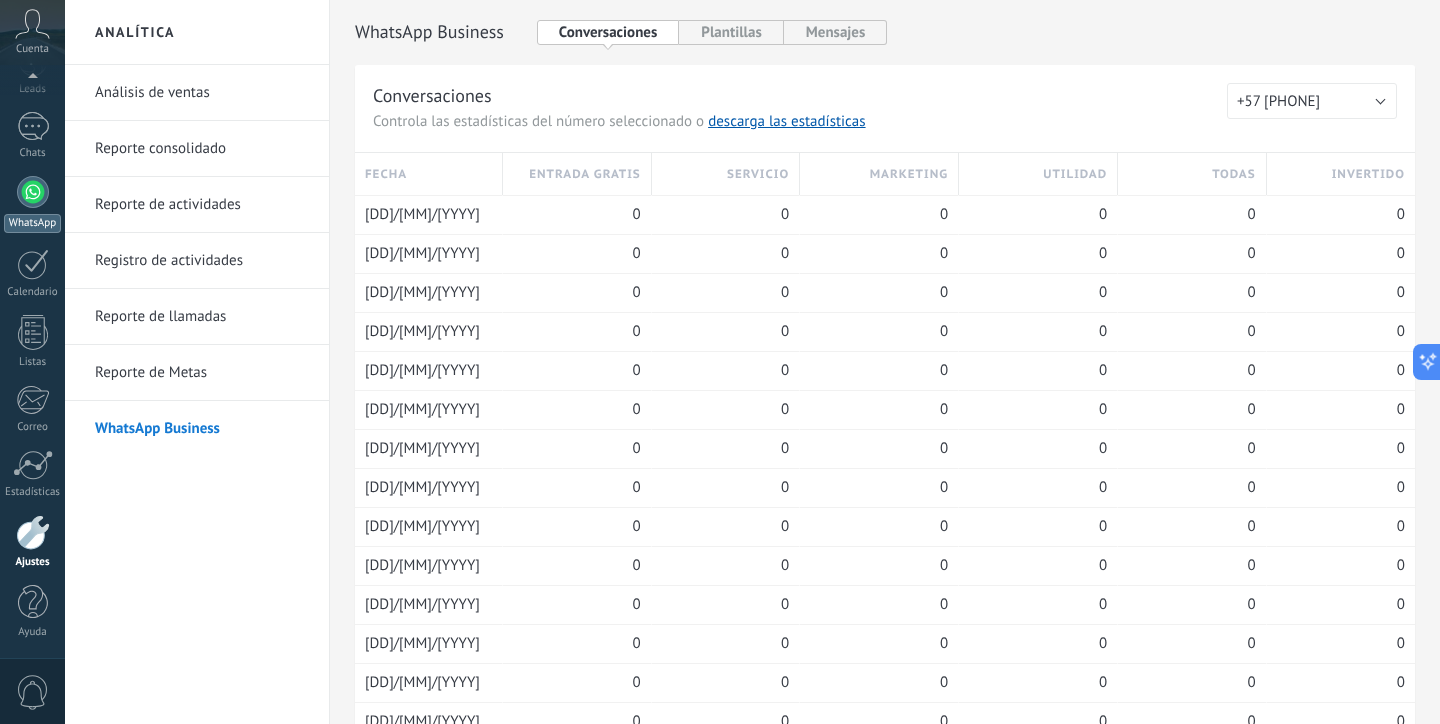 click at bounding box center (33, 192) 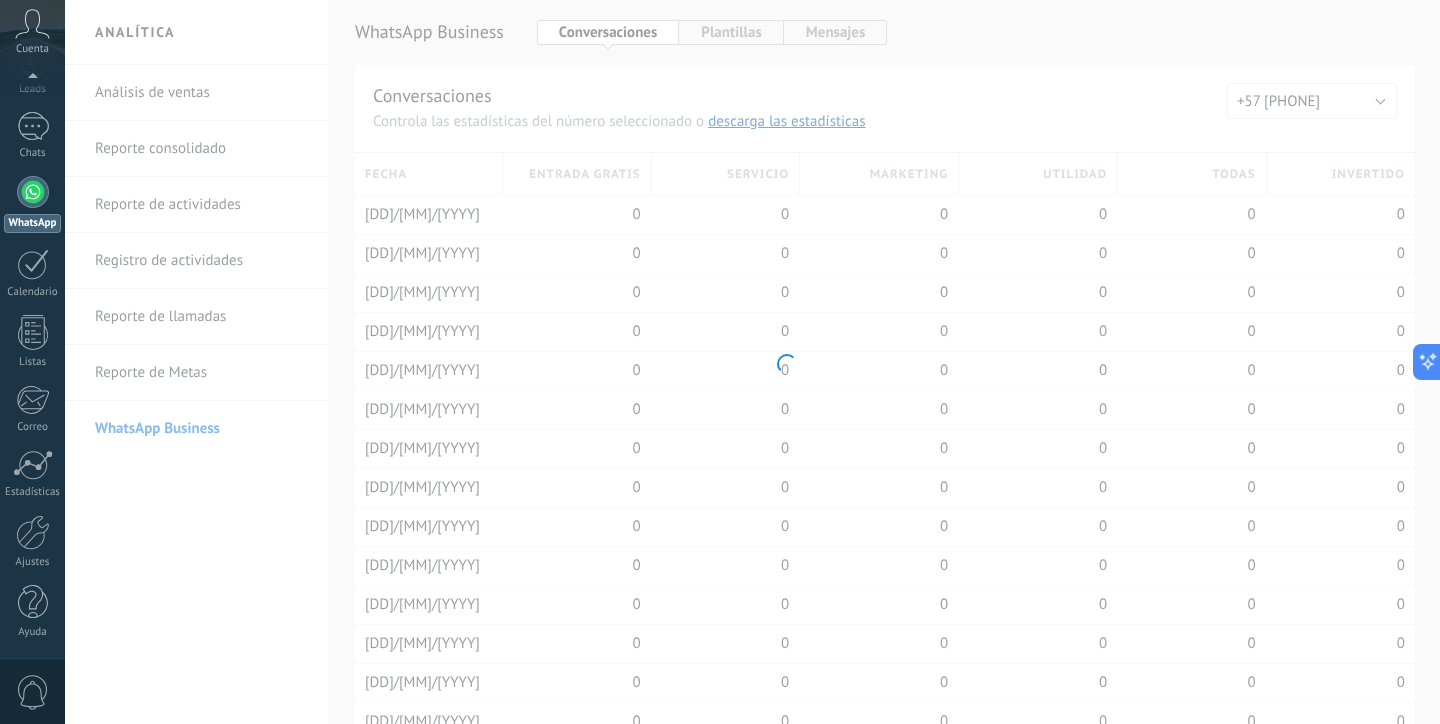 scroll, scrollTop: 0, scrollLeft: 0, axis: both 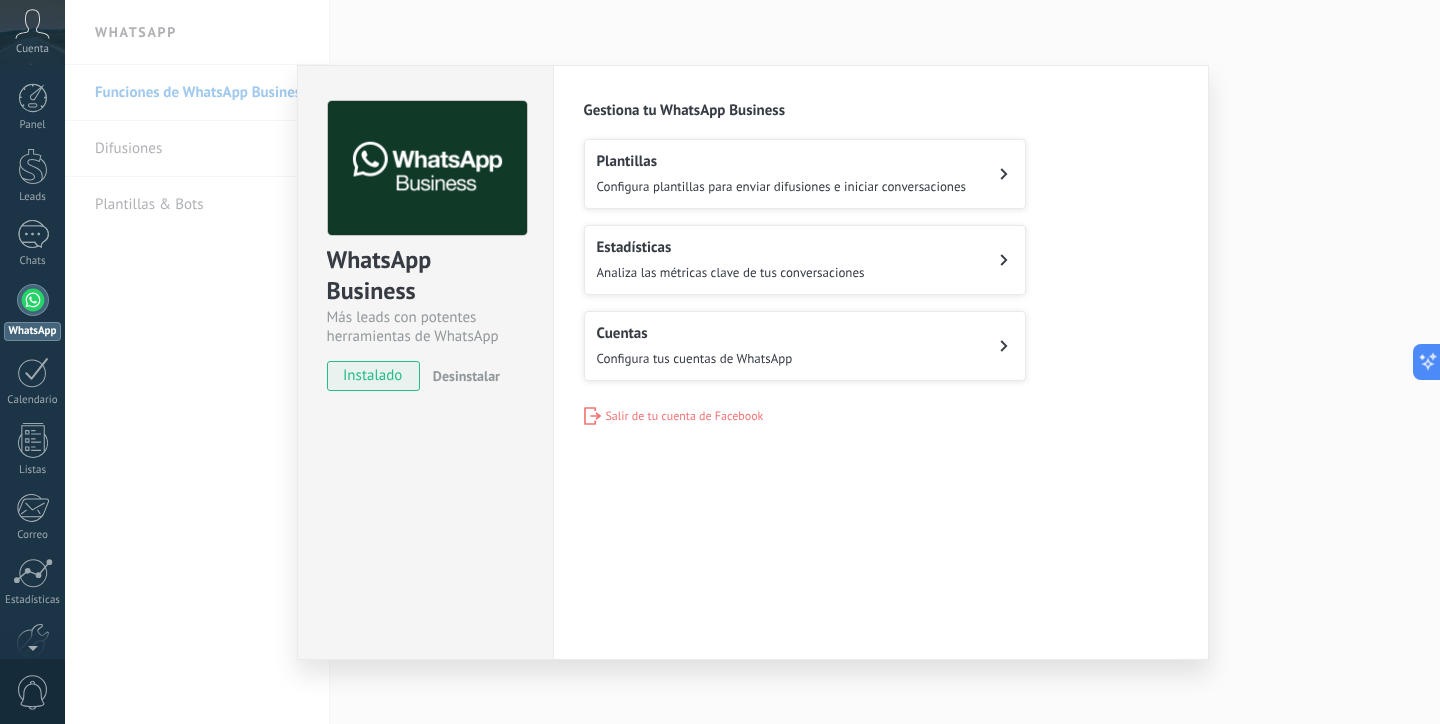 click on "instalado" at bounding box center (373, 376) 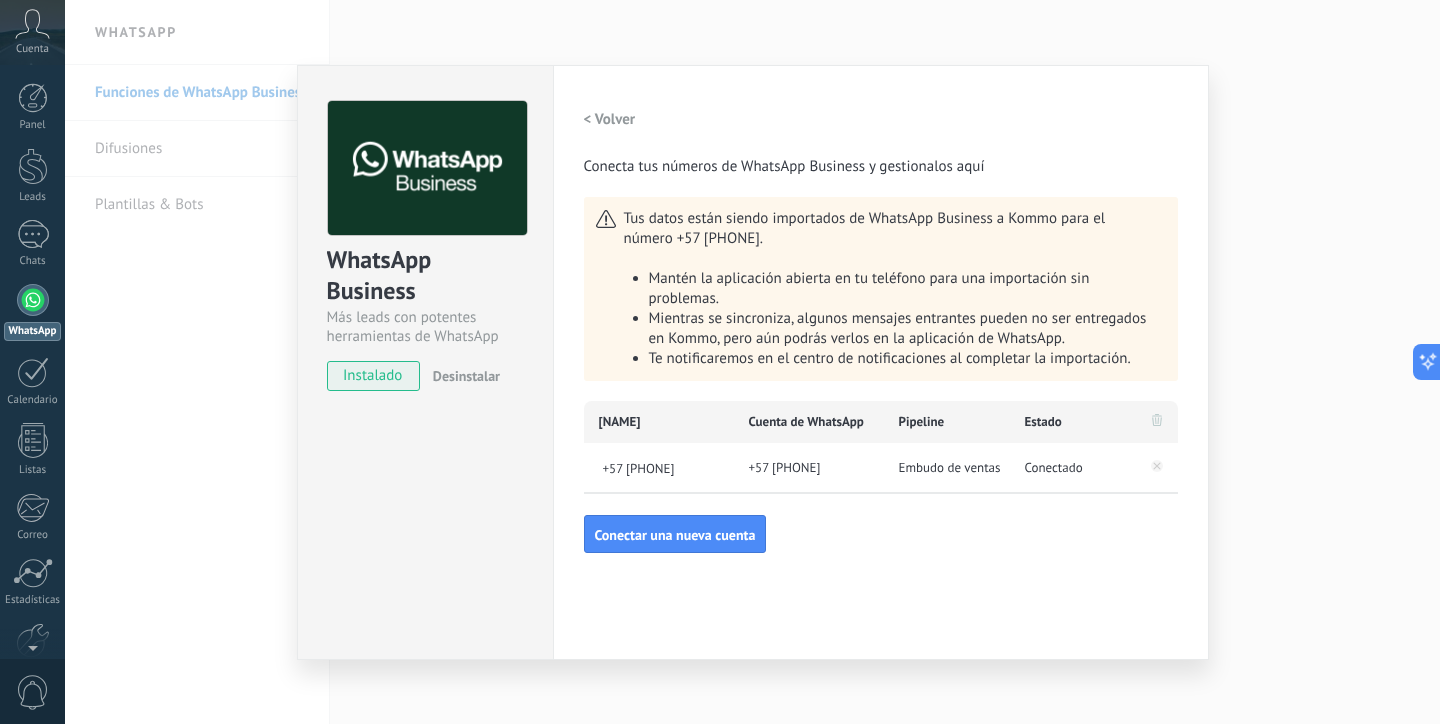 click on "WhatsApp Business Más leads con potentes herramientas de WhatsApp instalado Desinstalar Configuraciones Autorizaciones This tab logs the users who have granted integration access to this account. If you want to to remove a user's ability to send requests to the account on behalf of this integration, you can revoke access. If access is revoked from all users, the integration will stop working. This app is installed, but no one has given it access yet. WhatsApp Cloud API más _:  Guardar < Volver Conecta tus números de WhatsApp Business y gestionalos aquí Tus datos están siendo importados de WhatsApp Business a Kommo para el número   +57 313 2103420 . Mantén la aplicación abierta en tu teléfono para una importación sin problemas. Mientras se sincroniza, algunos mensajes entrantes pueden no ser entregados en Kommo, pero aún podrás verlos en la aplicación de WhatsApp. Te notificaremos en el centro de notificaciones al completar la importación. Nombre Cuenta de WhatsApp Pipeline Estado +57 313 2103420" at bounding box center [752, 362] 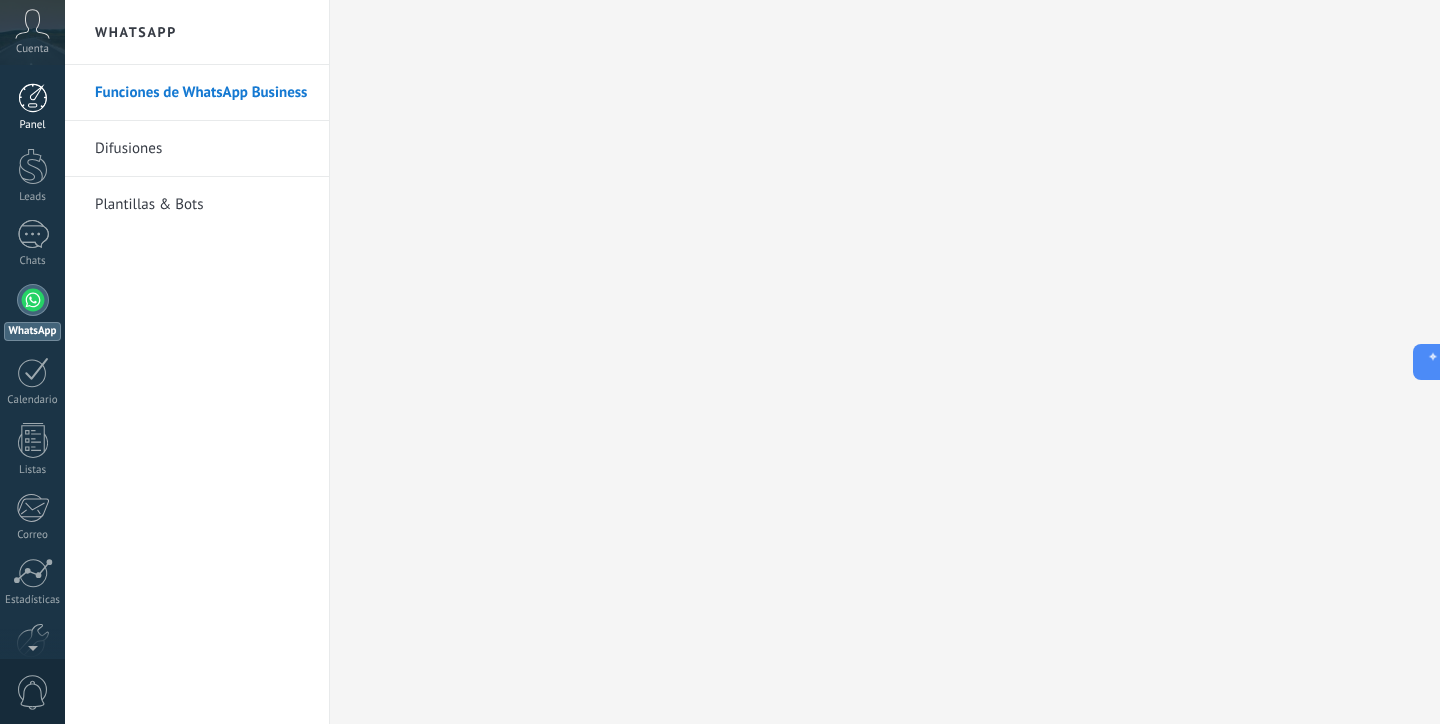 click at bounding box center (33, 98) 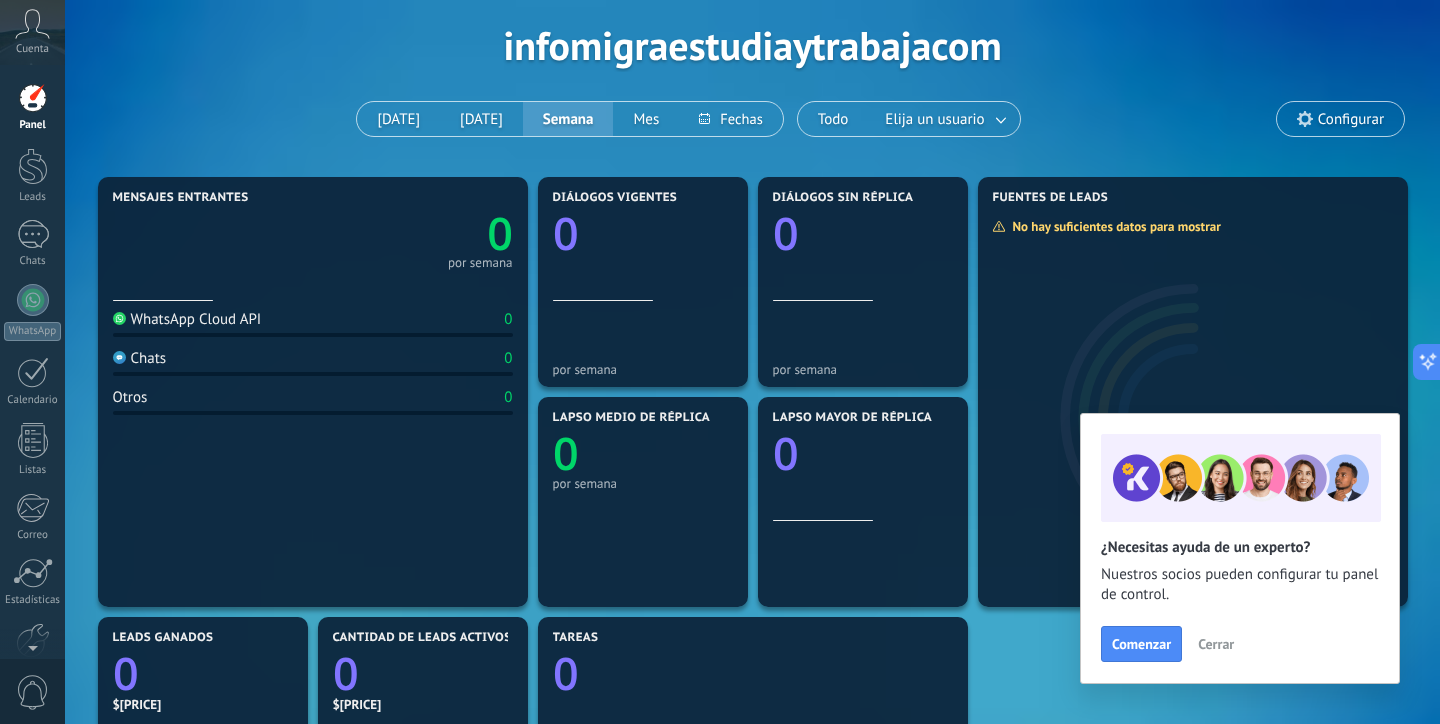 scroll, scrollTop: 83, scrollLeft: 0, axis: vertical 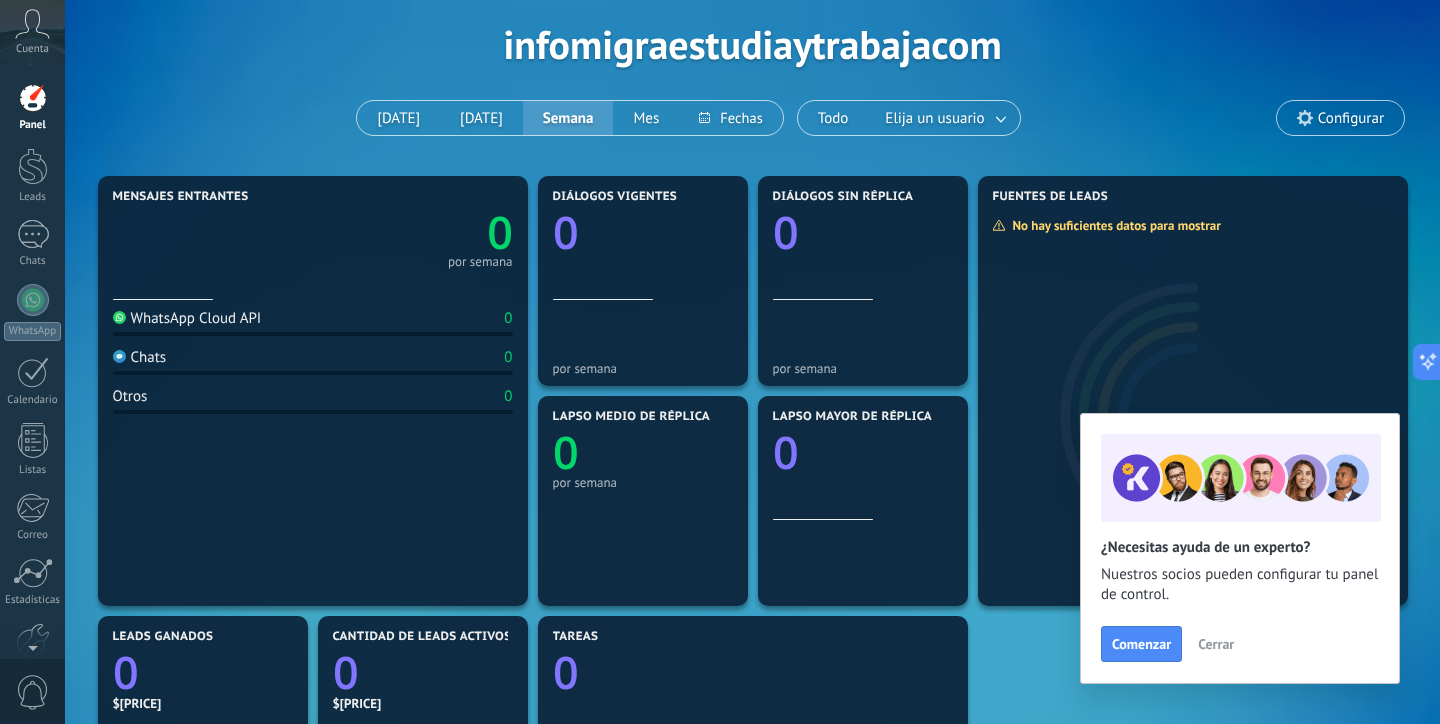 click on "WhatsApp Cloud API" at bounding box center [187, 318] 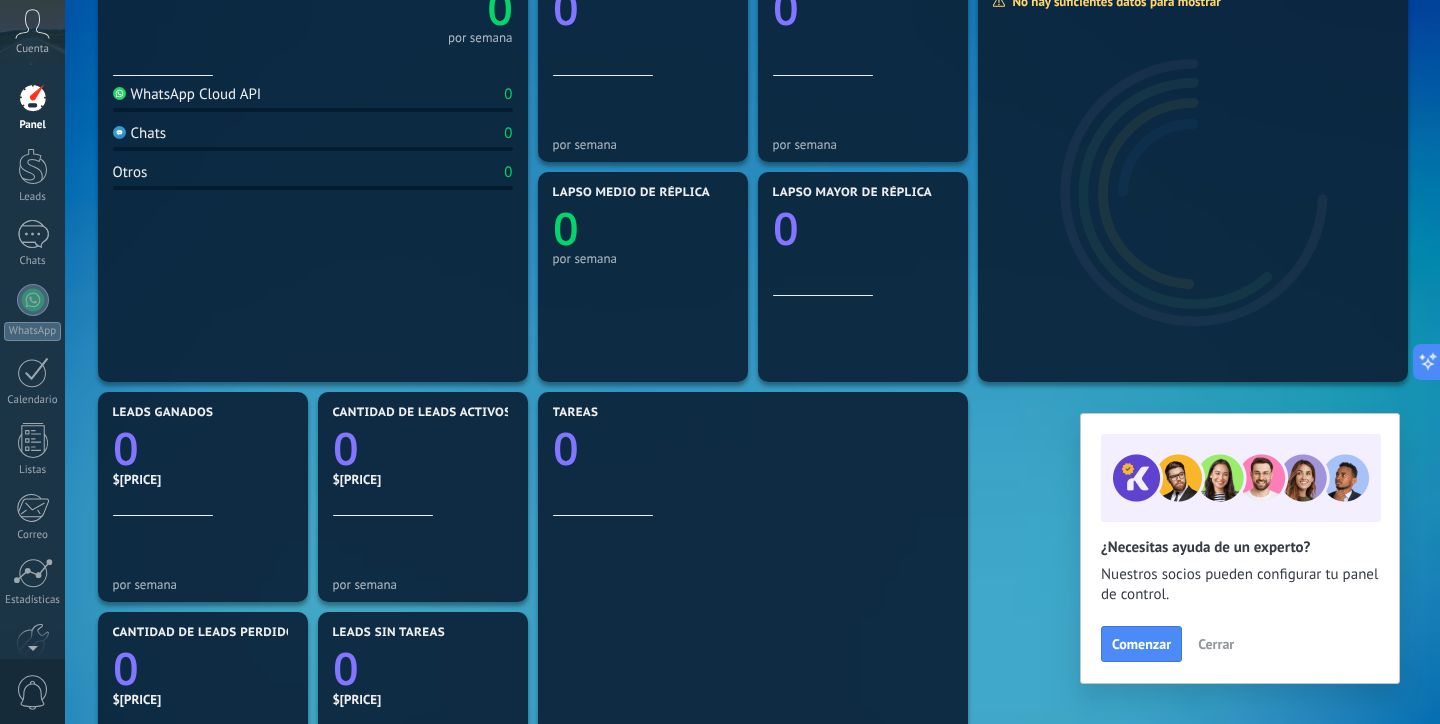 scroll, scrollTop: 313, scrollLeft: 0, axis: vertical 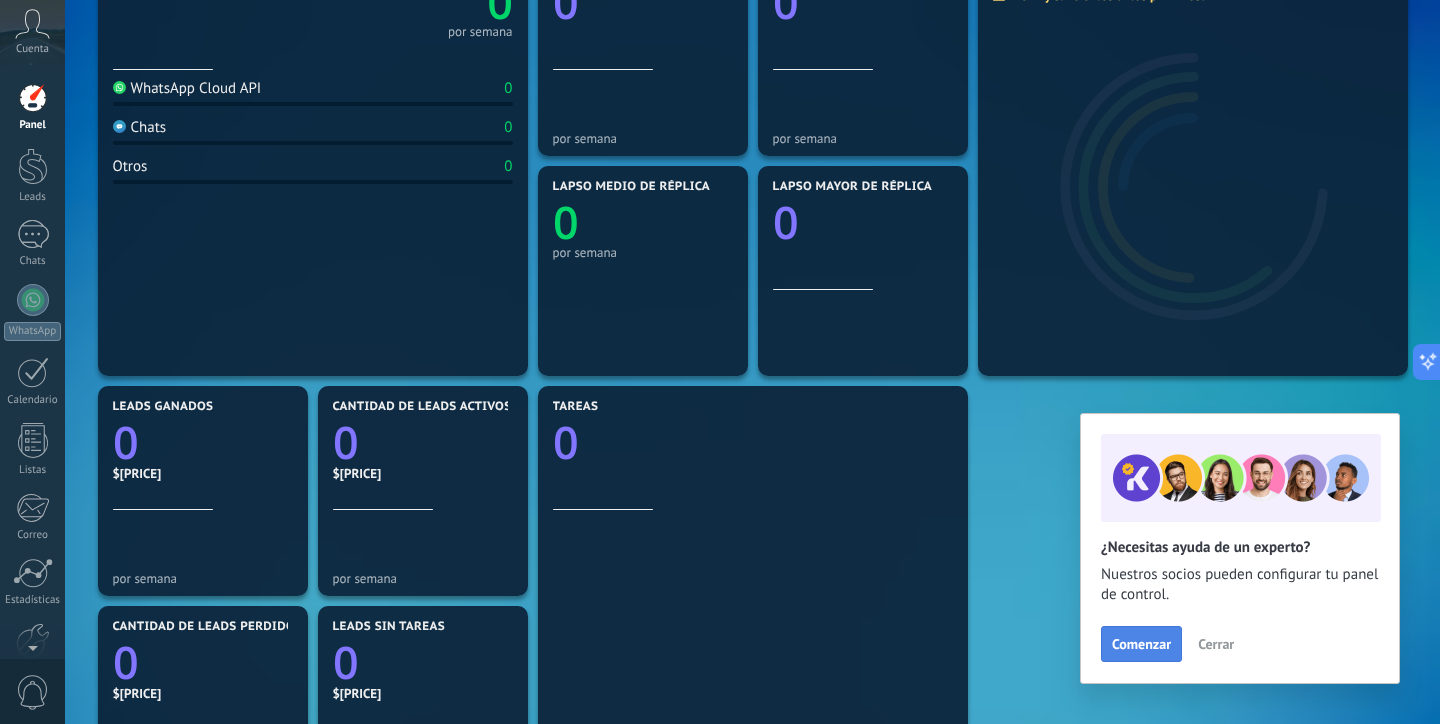 click on "Comenzar" at bounding box center [1141, 644] 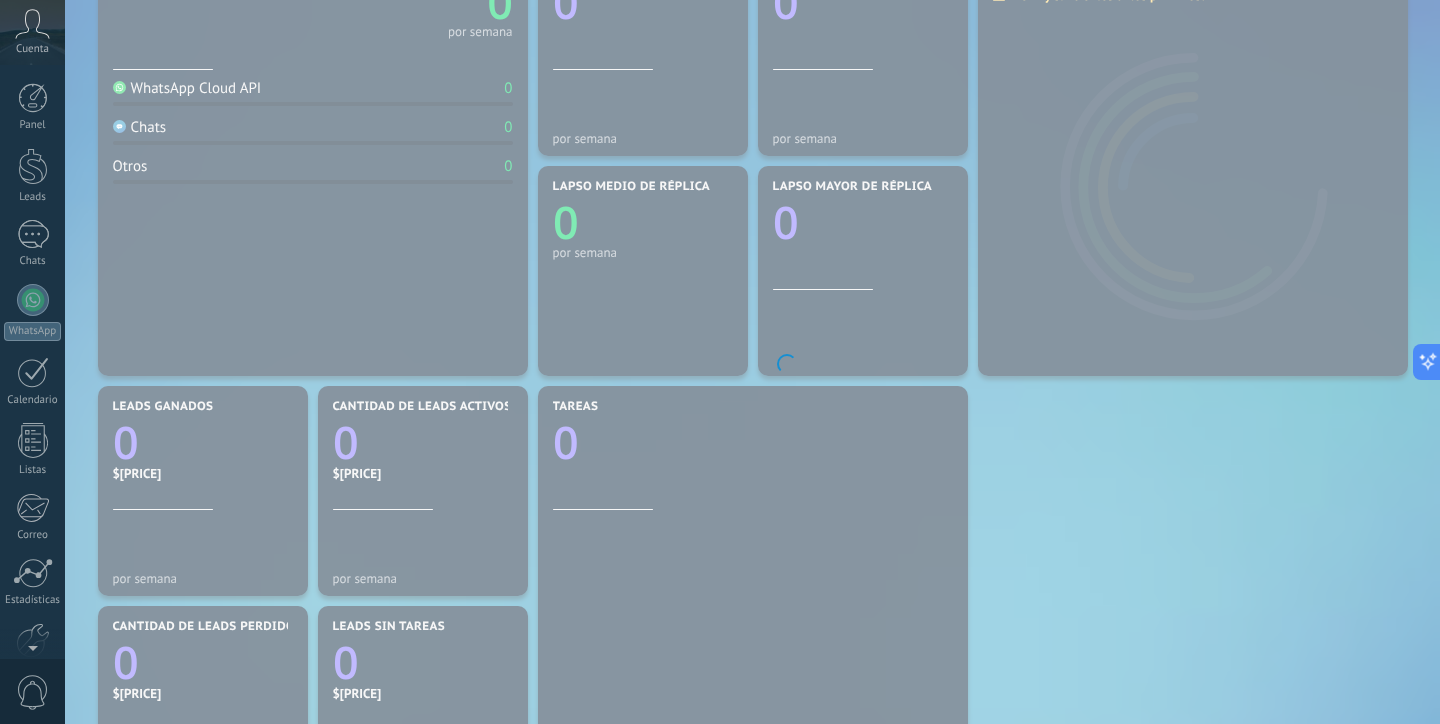 scroll, scrollTop: 108, scrollLeft: 0, axis: vertical 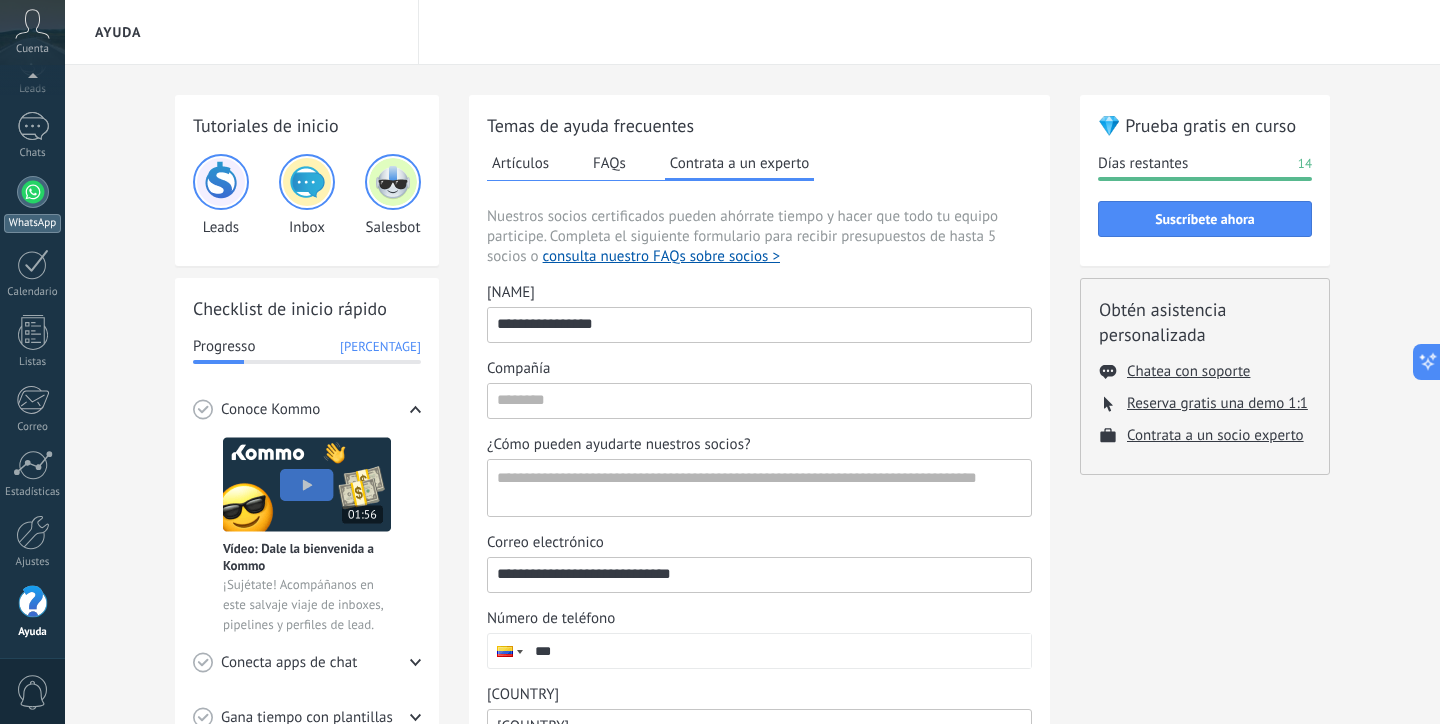 click on "WhatsApp" at bounding box center (32, 204) 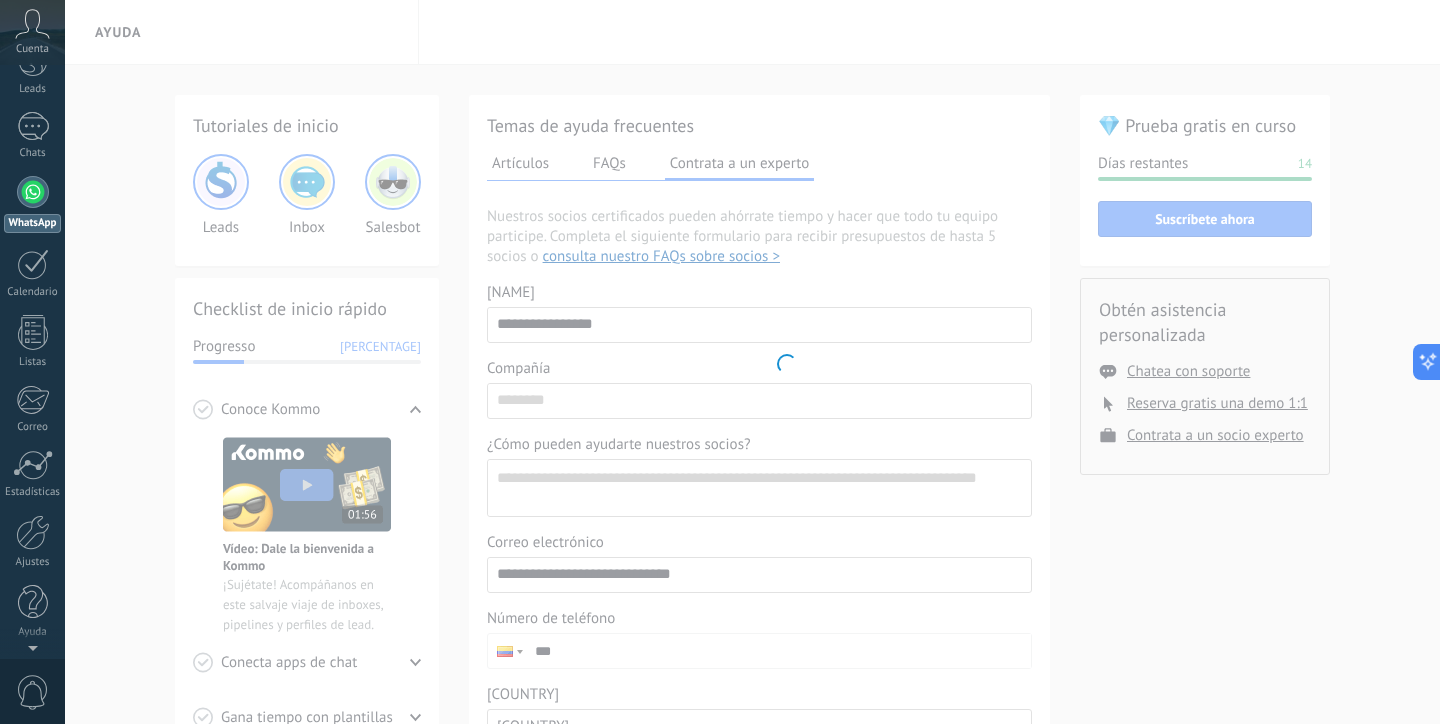 scroll, scrollTop: 0, scrollLeft: 0, axis: both 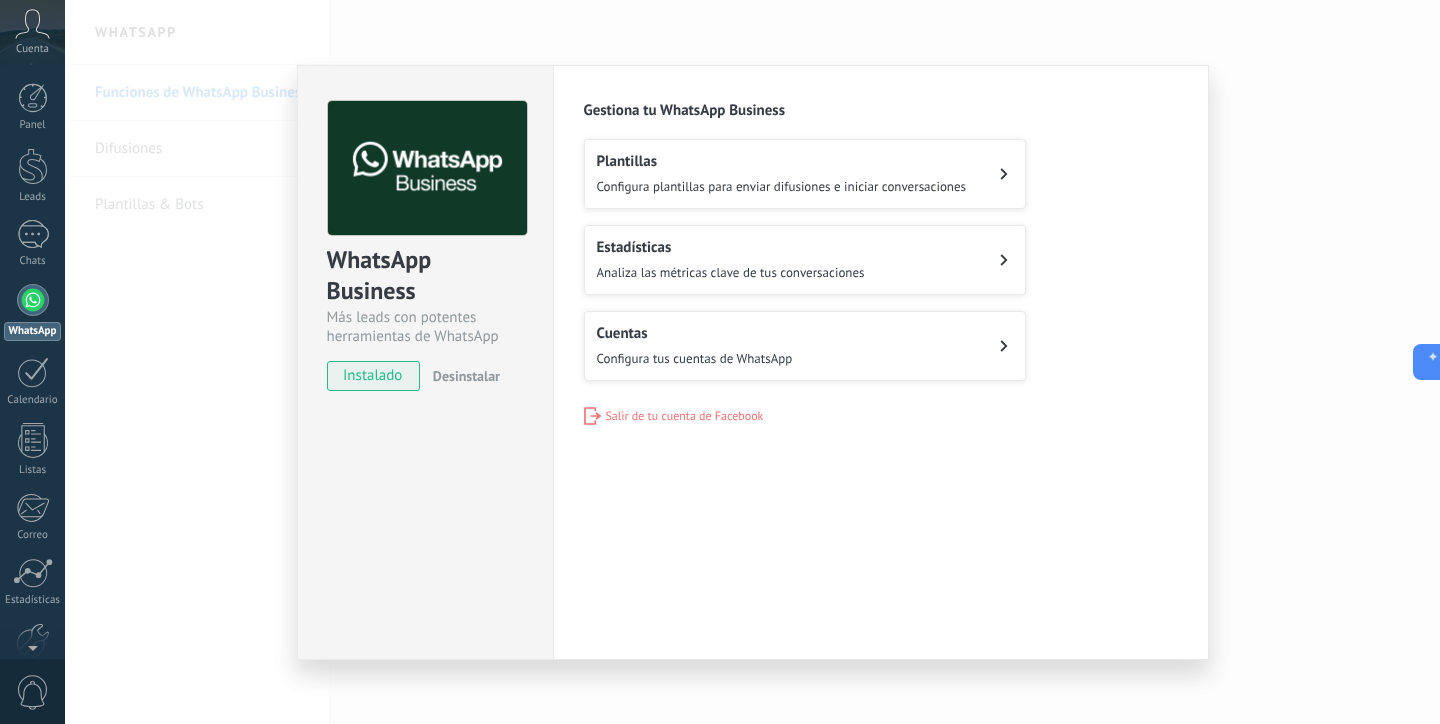 click on "instalado" at bounding box center (373, 376) 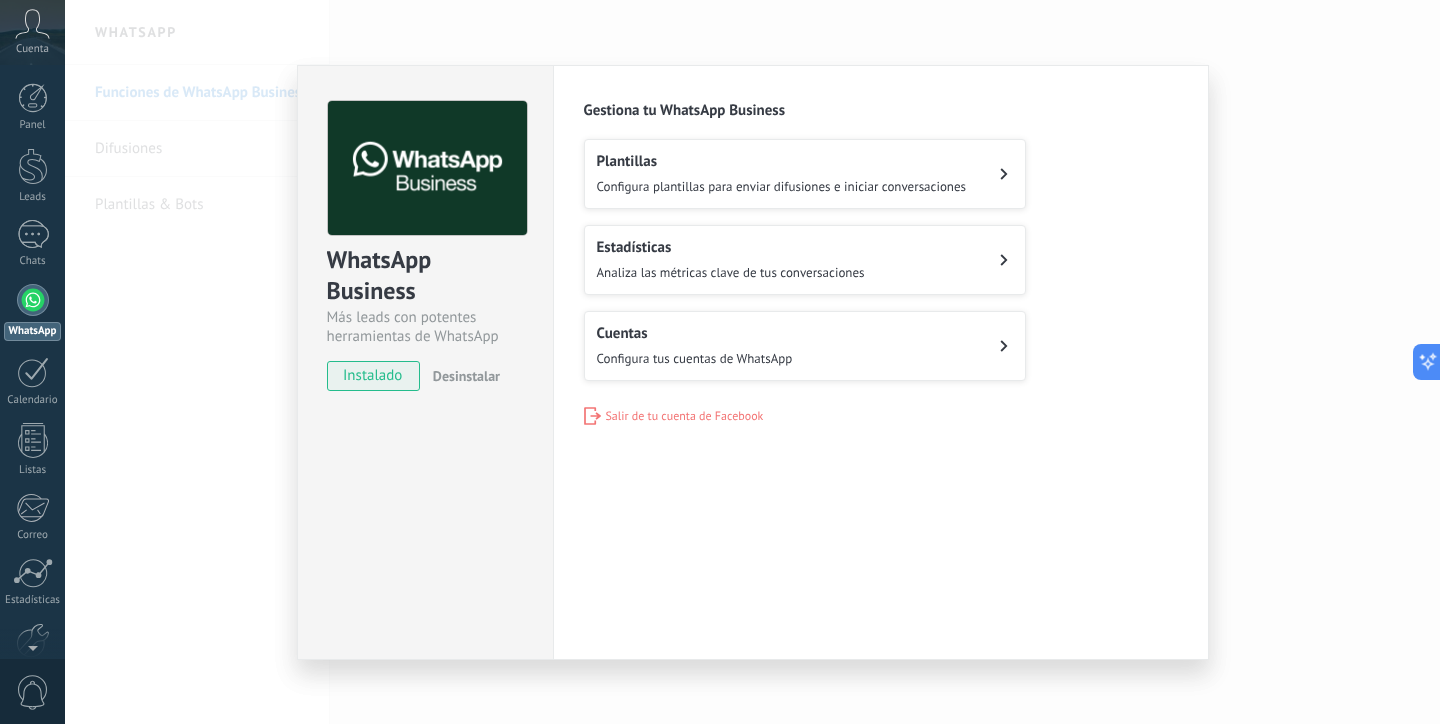 click on "Plantillas" at bounding box center [782, 161] 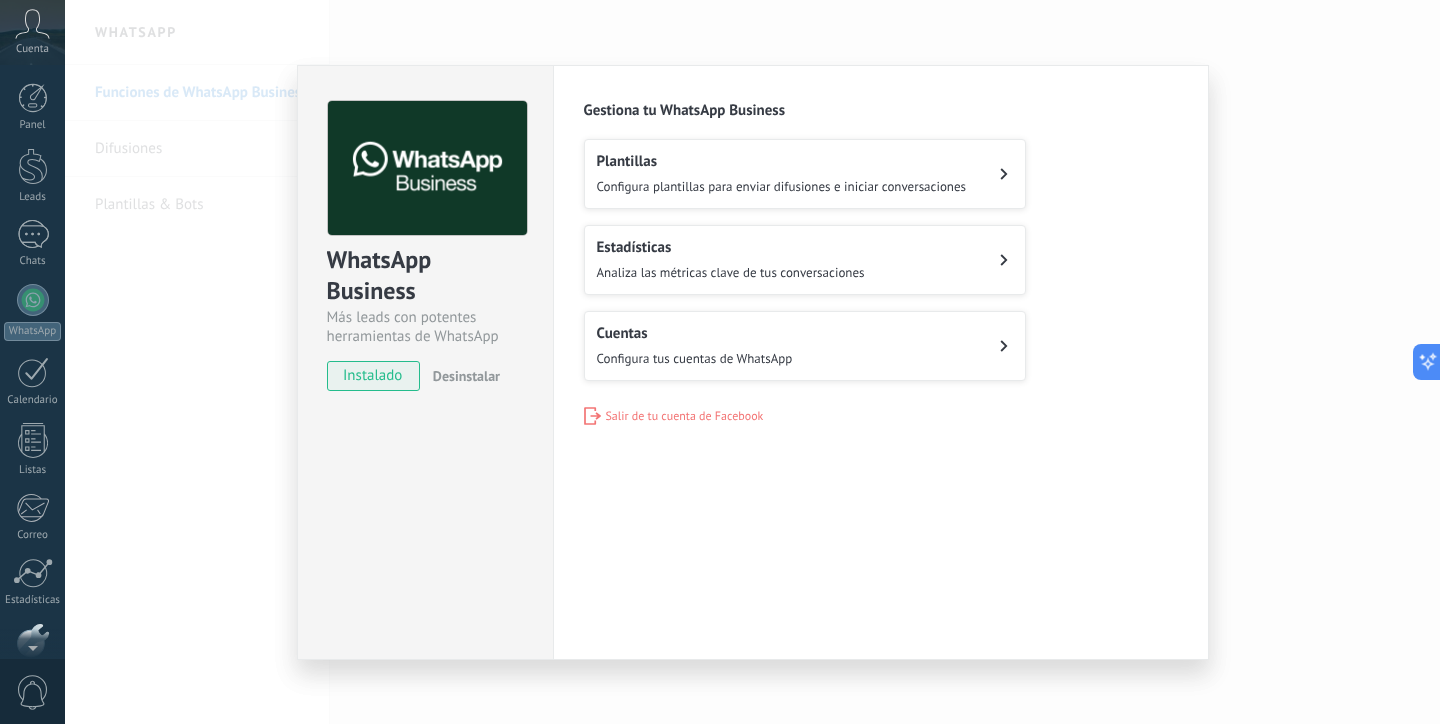 scroll, scrollTop: 108, scrollLeft: 0, axis: vertical 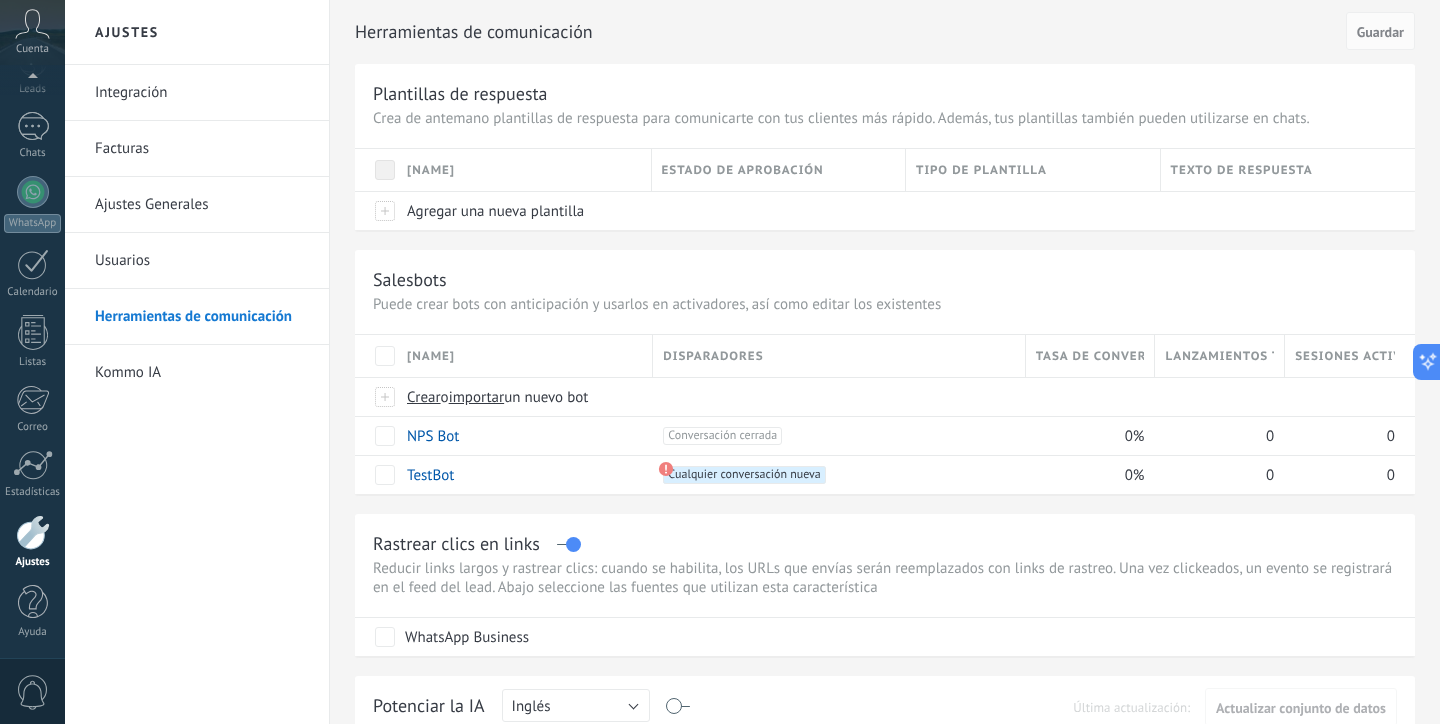 click on "Facturas" at bounding box center [202, 149] 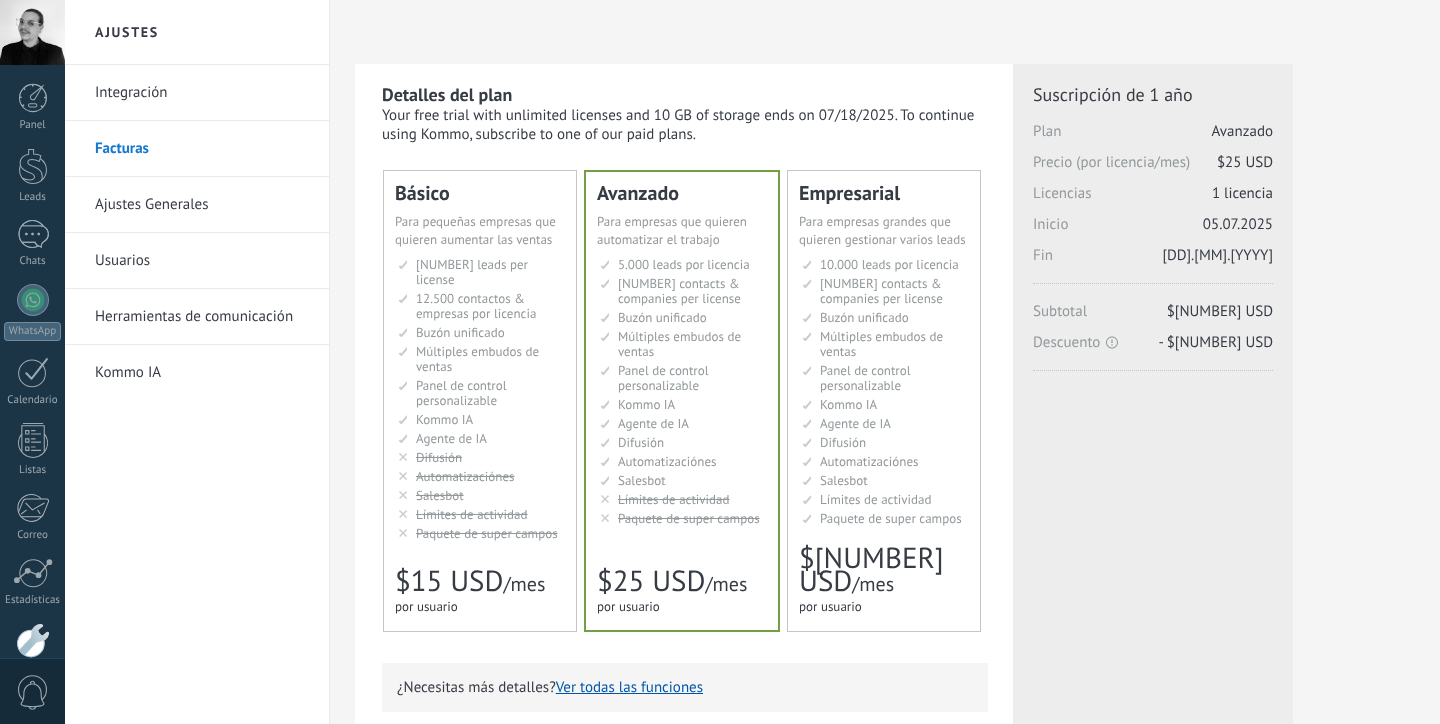 scroll, scrollTop: 0, scrollLeft: 0, axis: both 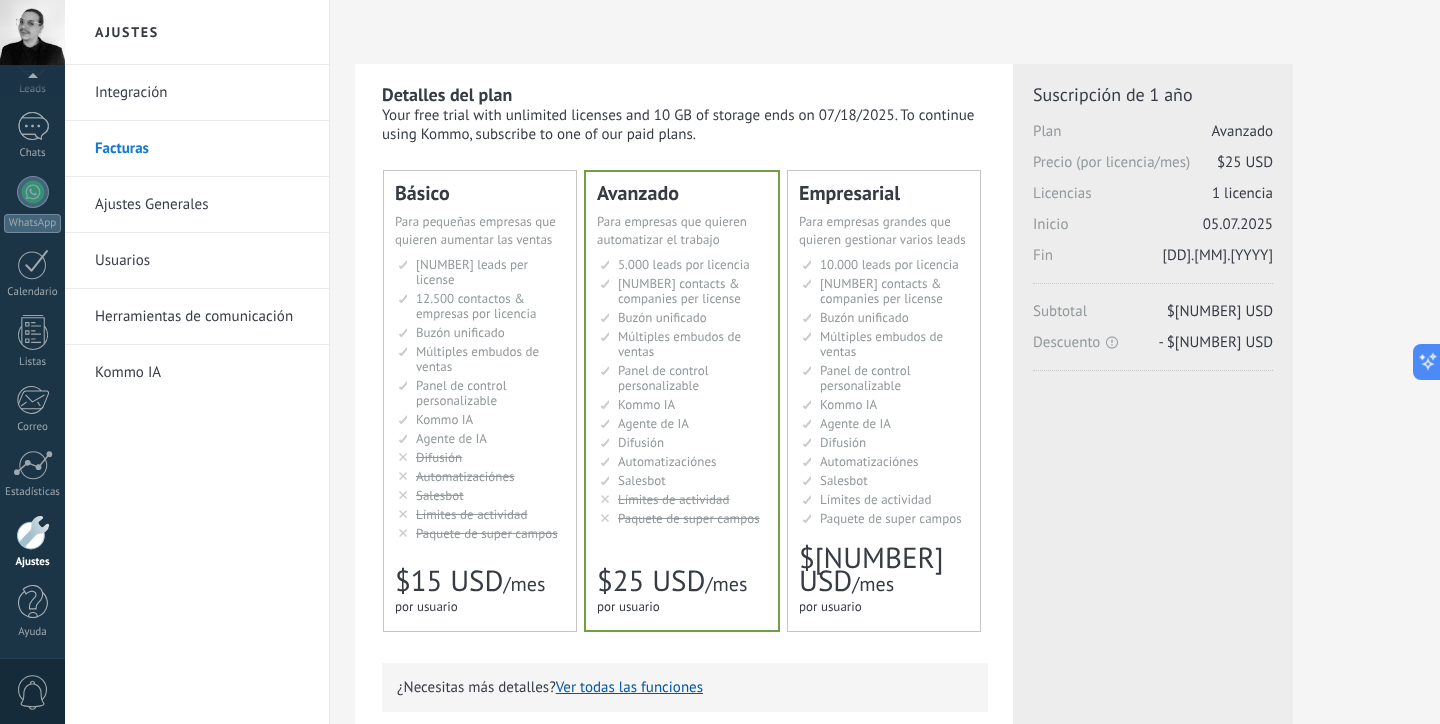 click on "Ajustes" at bounding box center (32, 542) 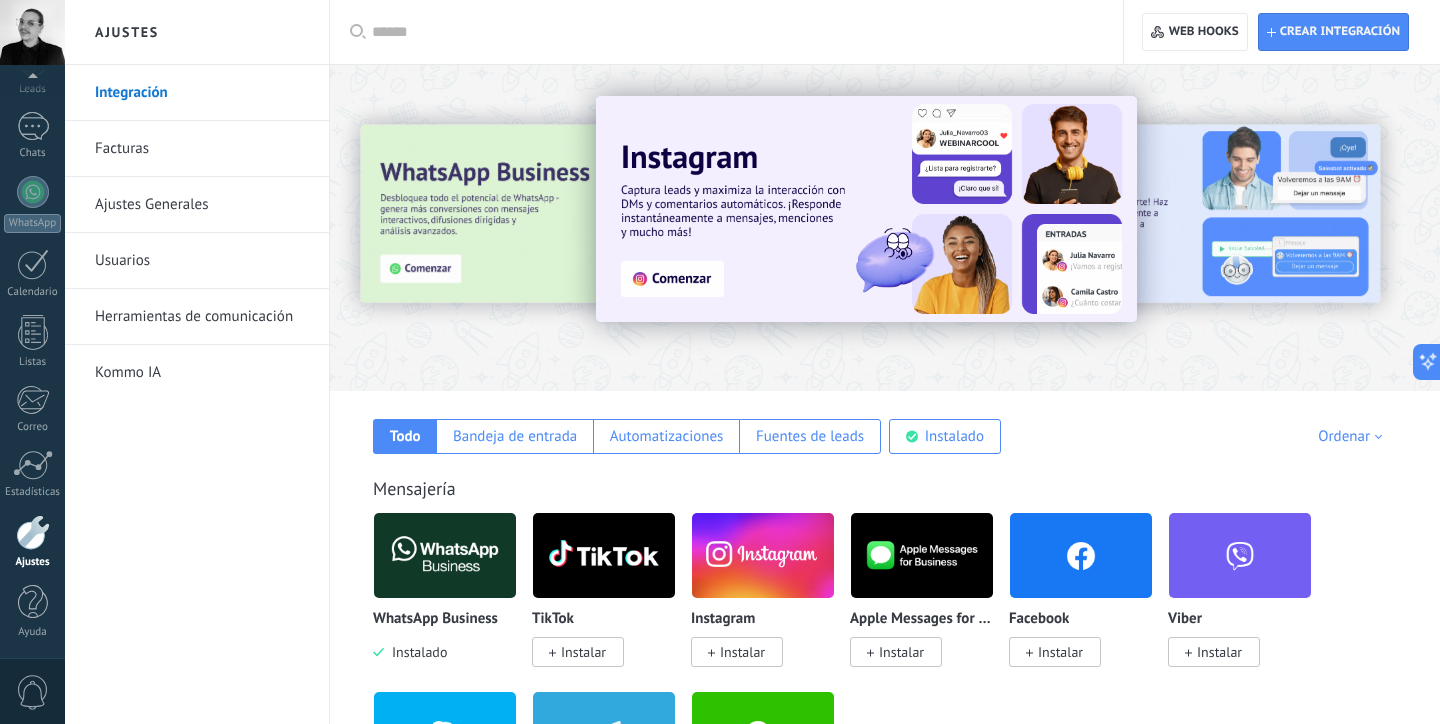 click on "Herramientas de comunicación" at bounding box center (202, 317) 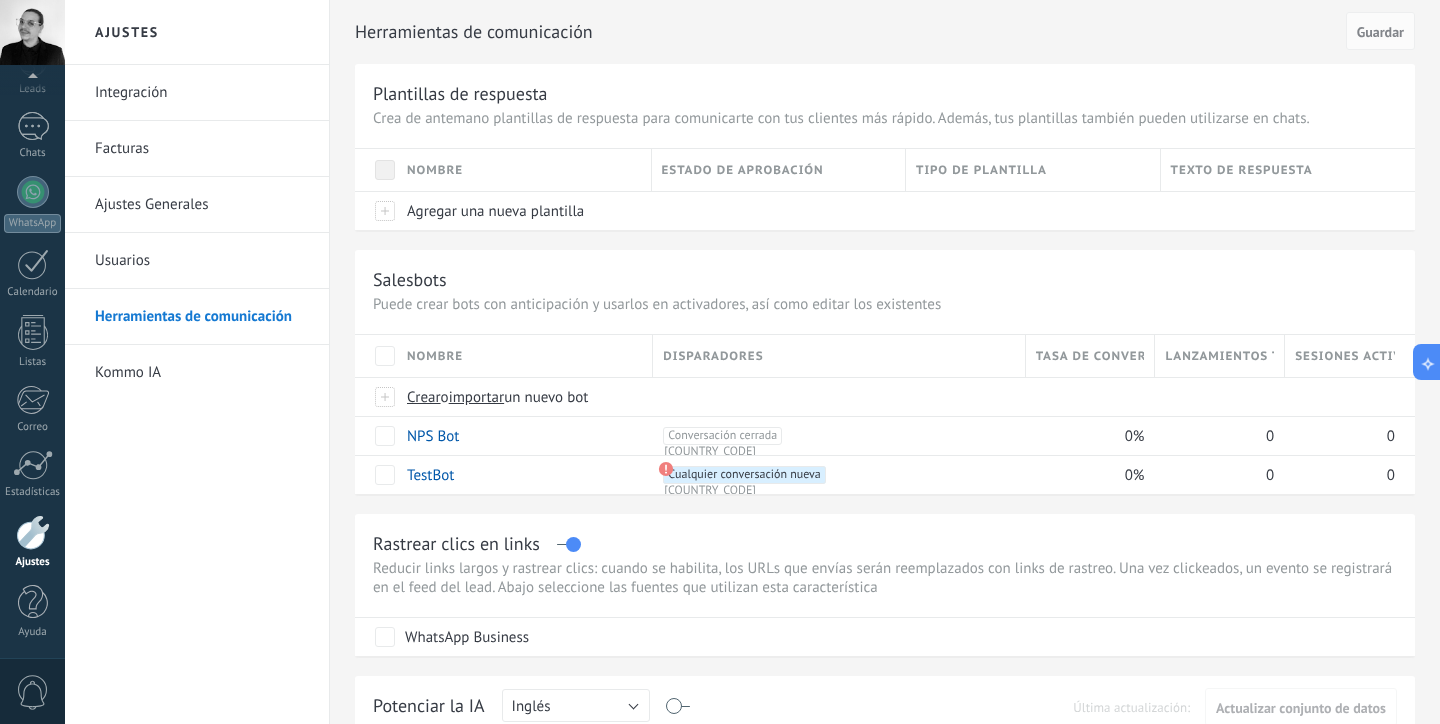 click on "Kommo IA" at bounding box center (202, 373) 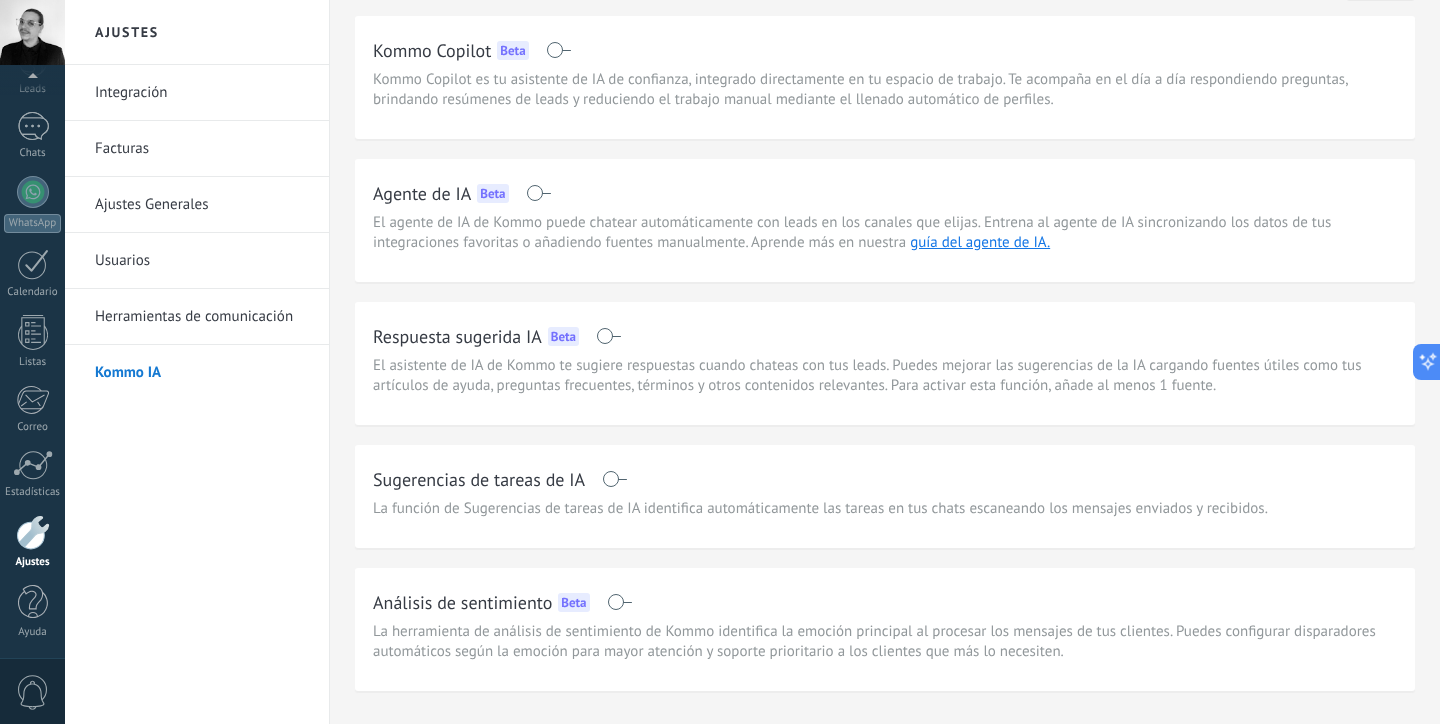 scroll, scrollTop: 0, scrollLeft: 0, axis: both 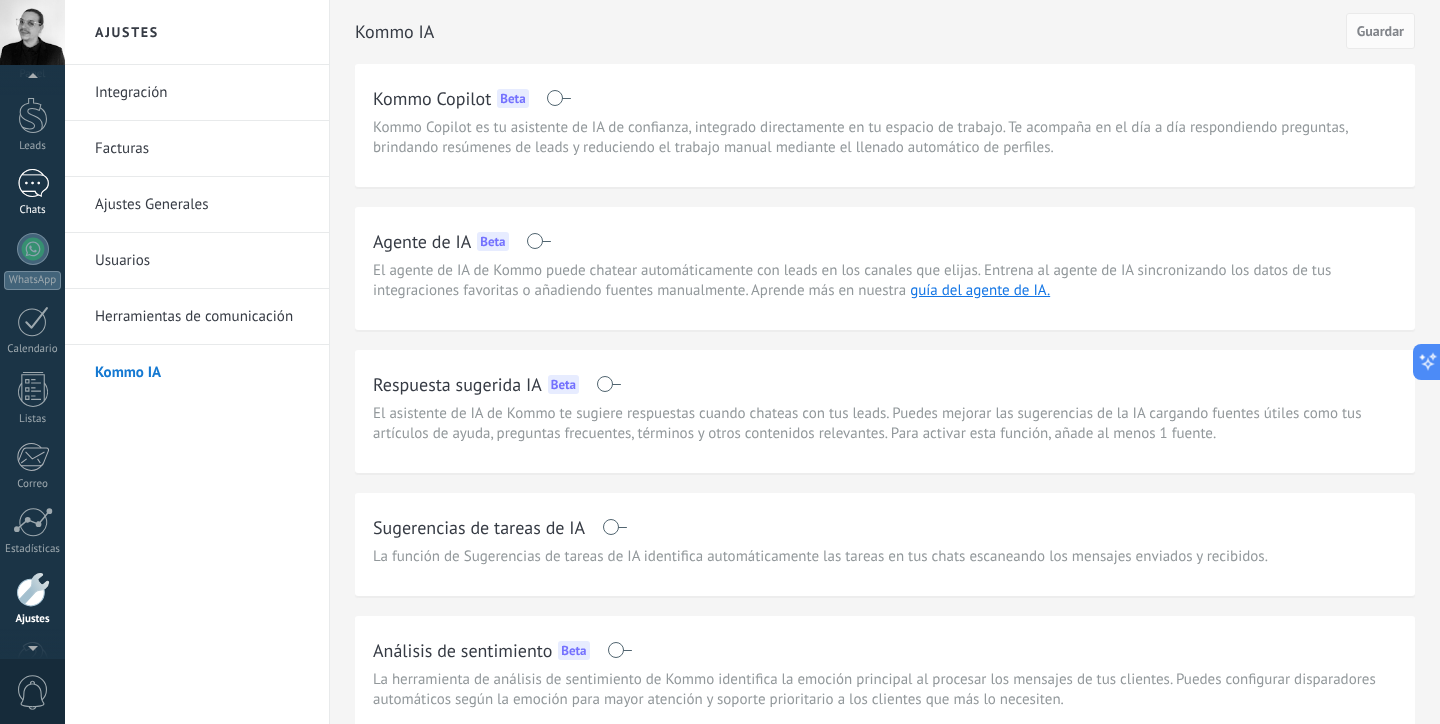 click at bounding box center [33, 183] 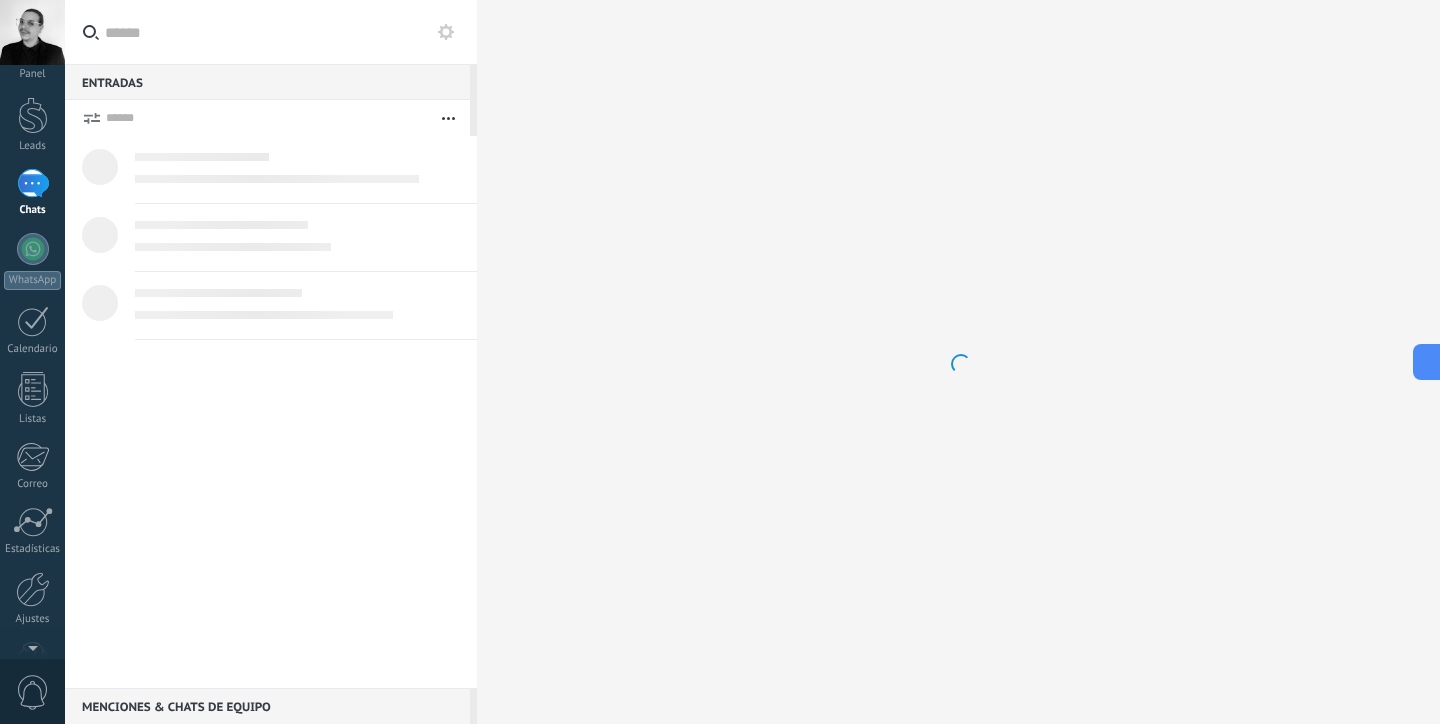 scroll, scrollTop: 0, scrollLeft: 0, axis: both 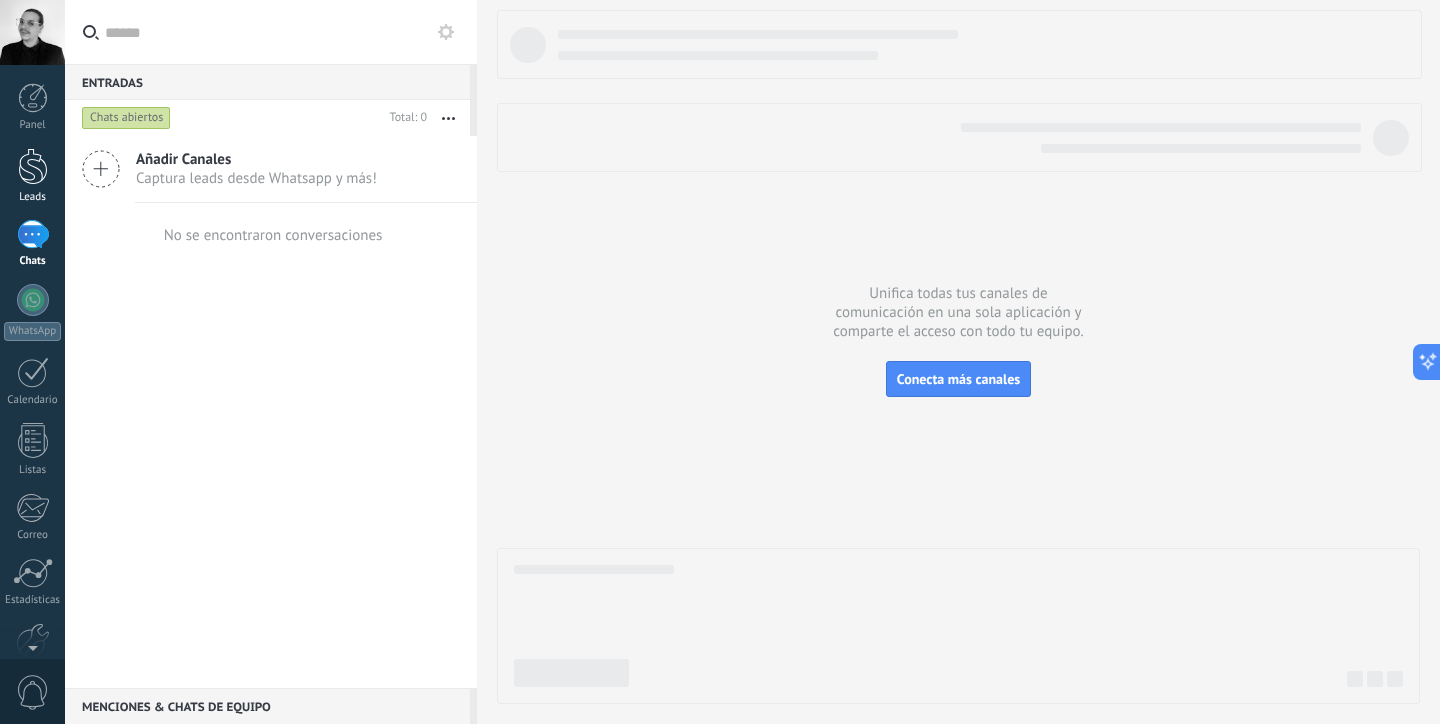 click at bounding box center [33, 166] 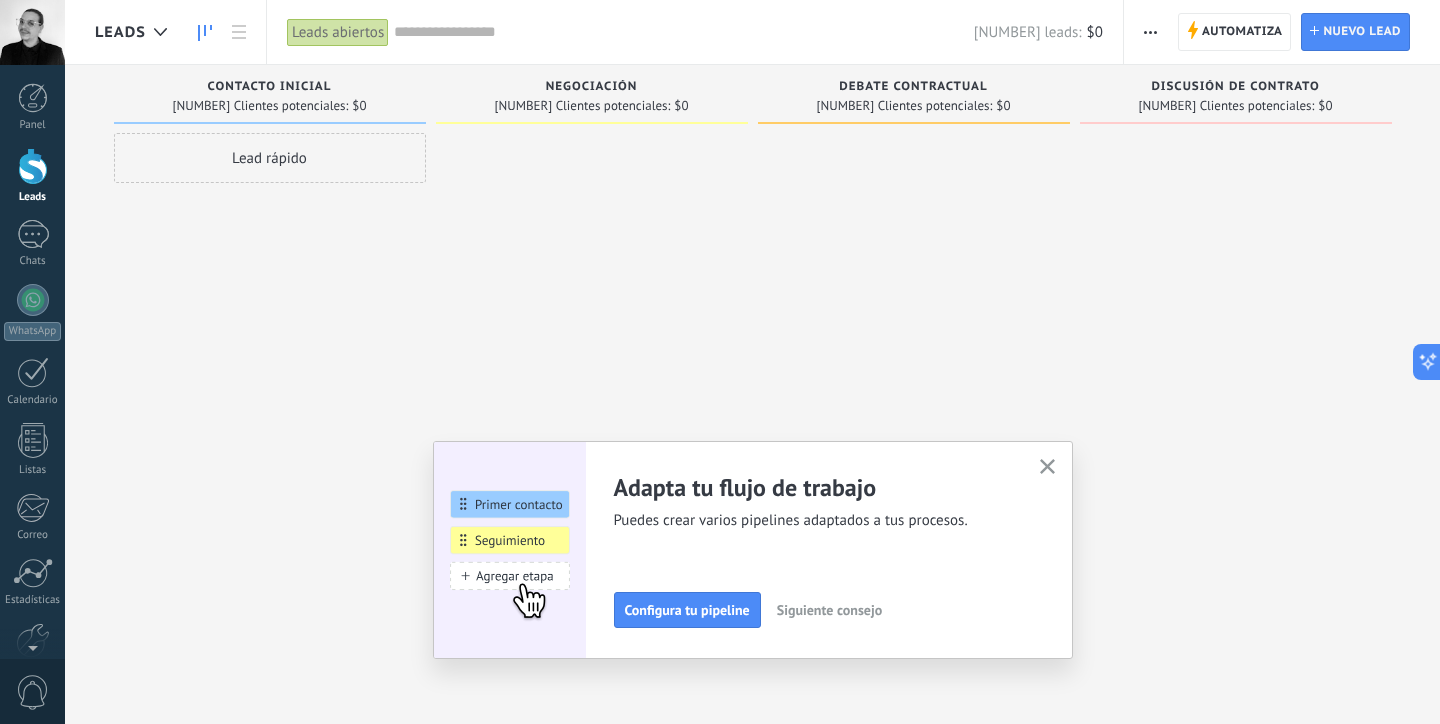 click at bounding box center [1047, 466] 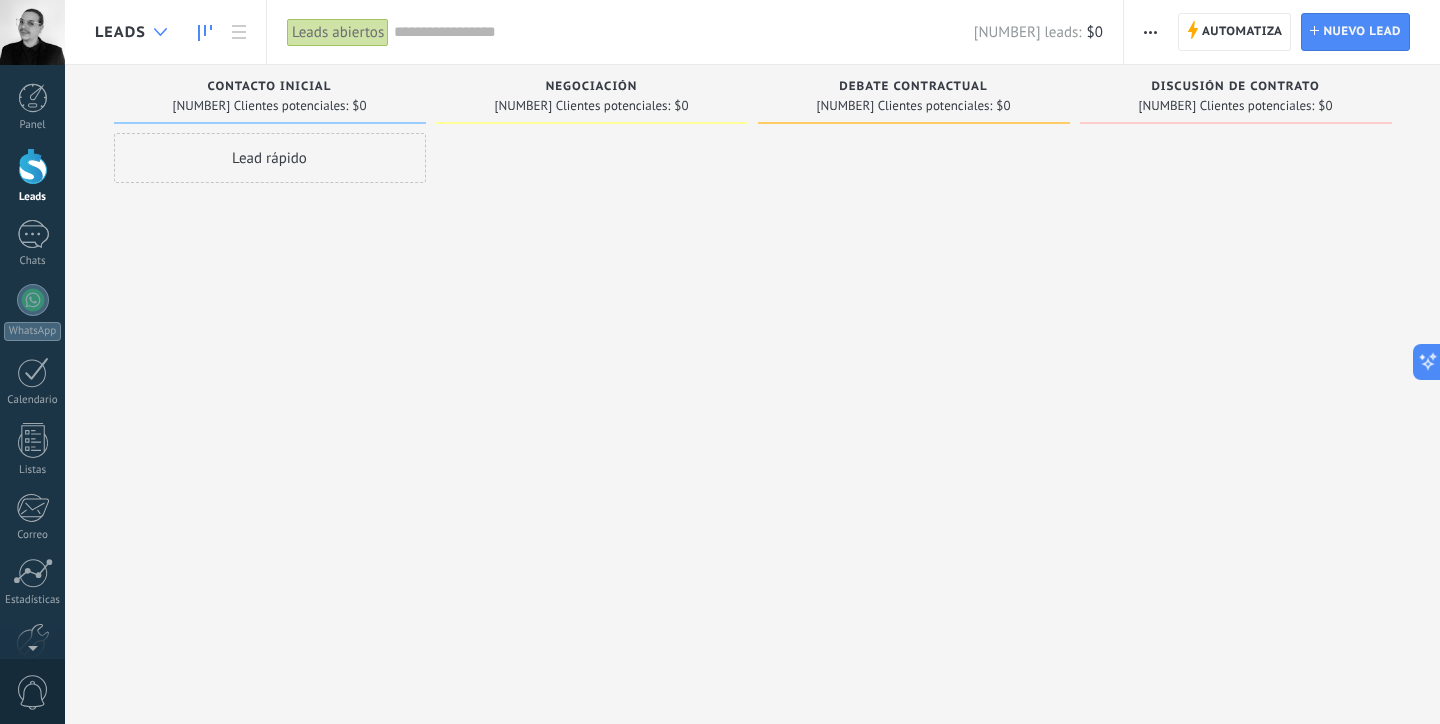 click at bounding box center (160, 32) 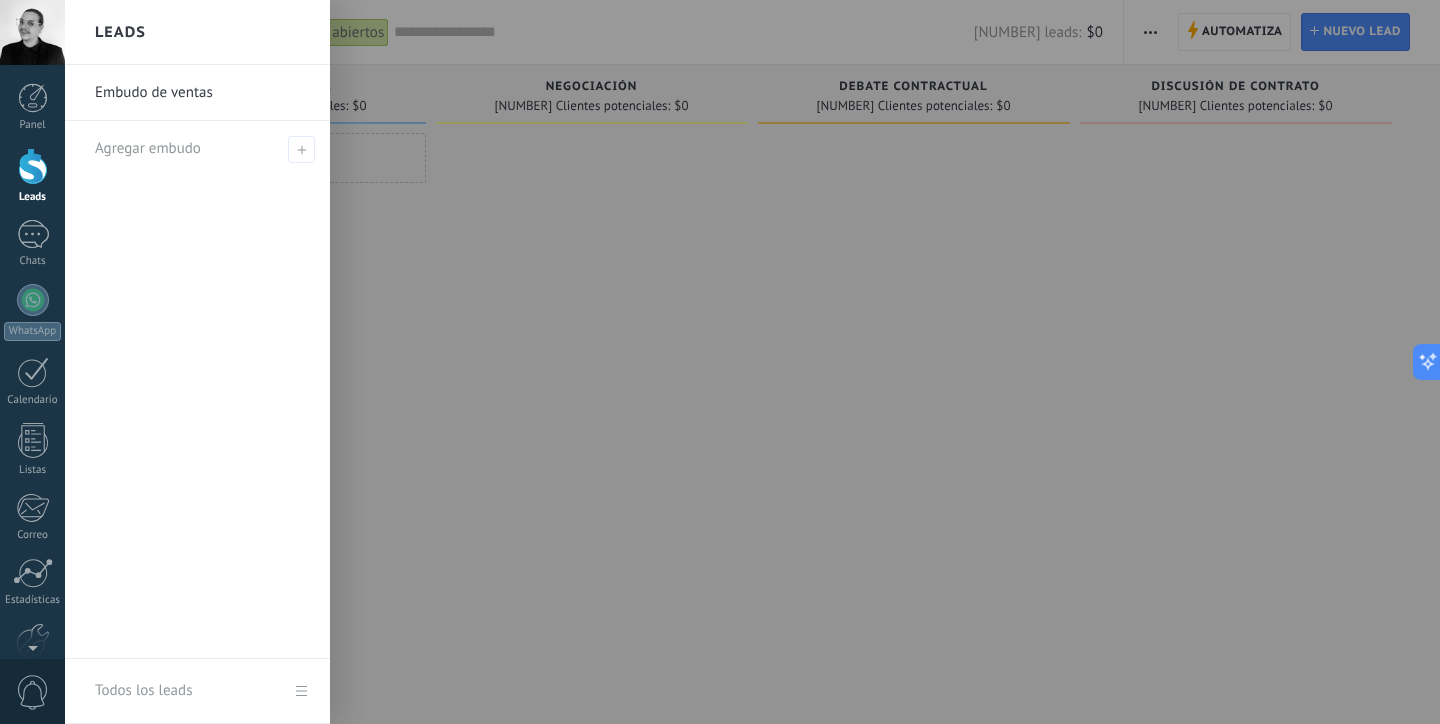 click at bounding box center [785, 362] 